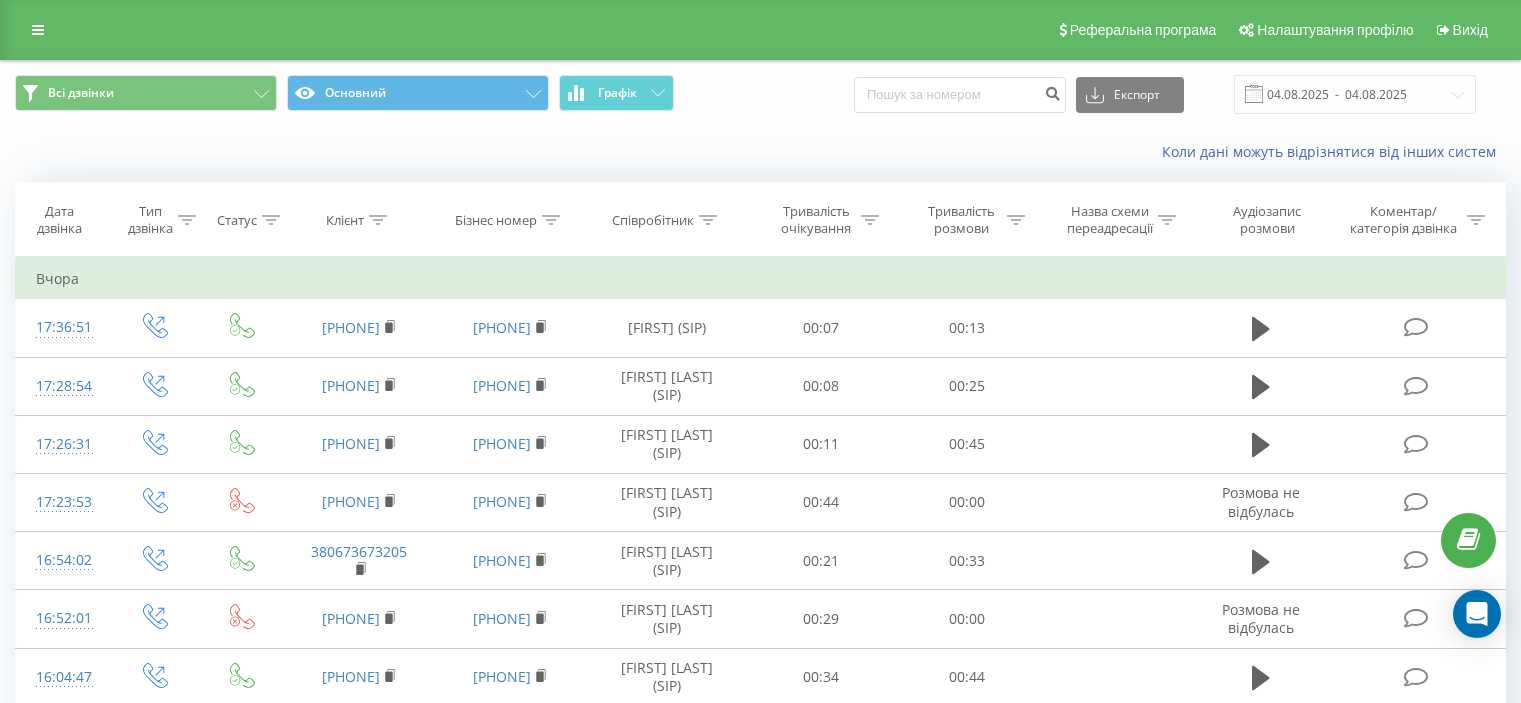 scroll, scrollTop: 0, scrollLeft: 0, axis: both 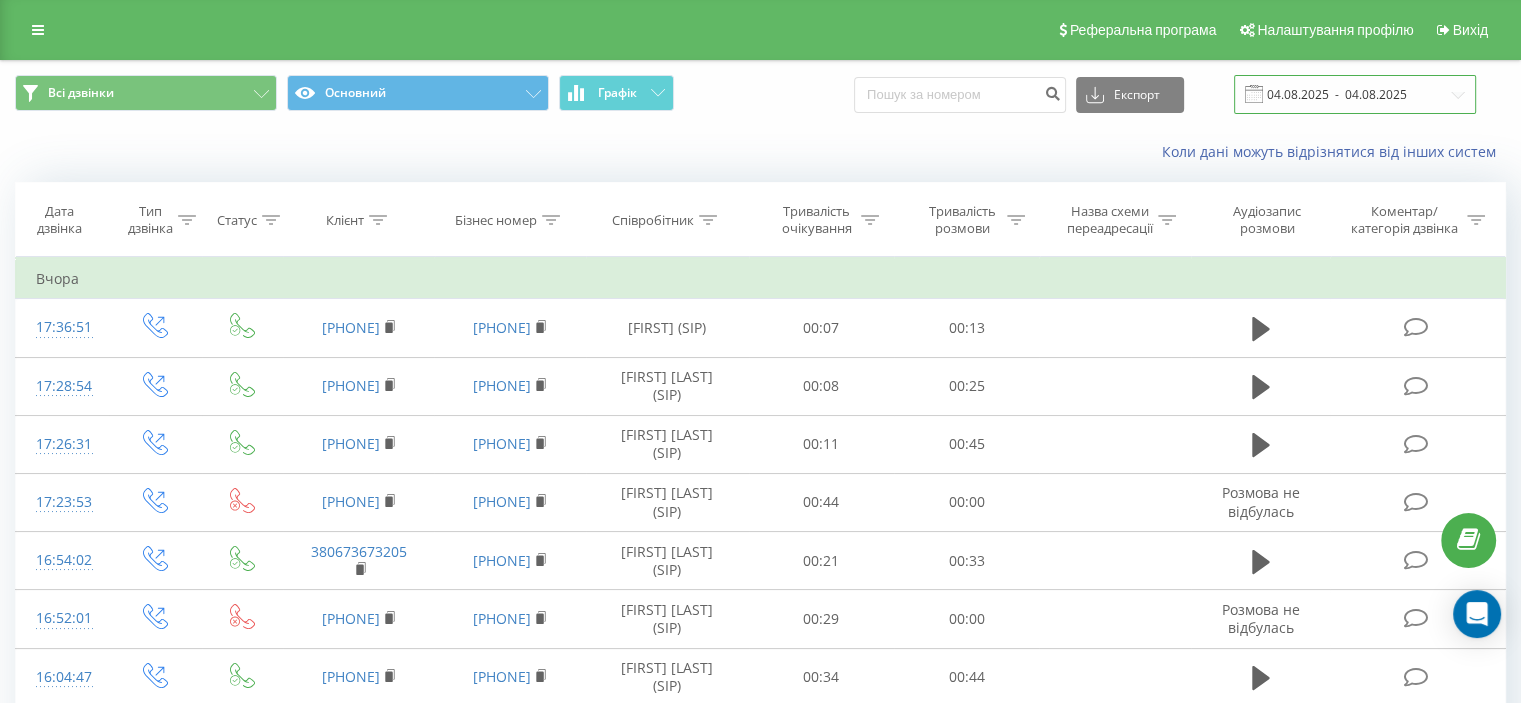 click on "04.08.2025  -  04.08.2025" at bounding box center [1355, 94] 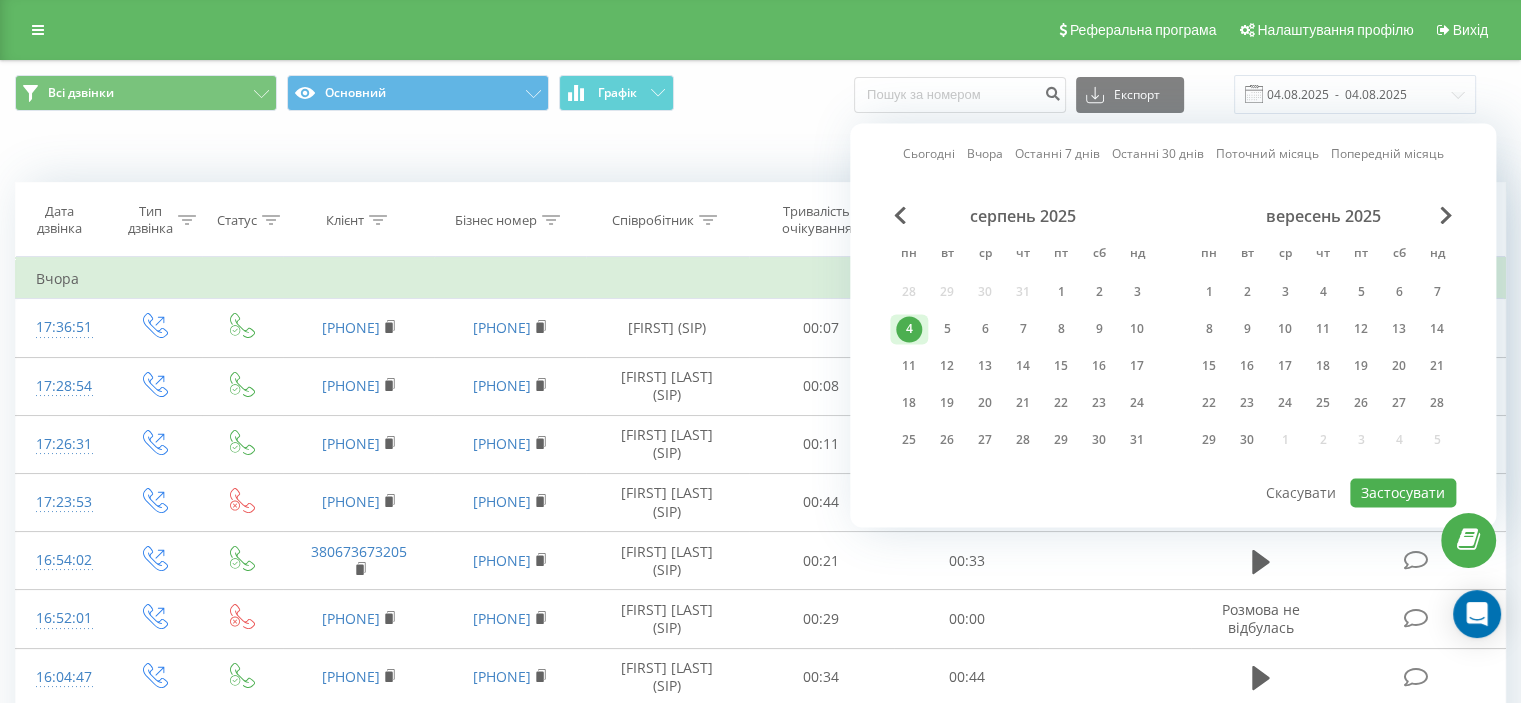 click on "серпень 2025 пн вт ср чт пт сб нд 28 29 30 31 1 2 3 4 5 6 7 8 9 10 11 12 13 14 15 16 17 18 19 20 21 22 23 24 25 26 27 28 29 30 31" at bounding box center [1023, 334] 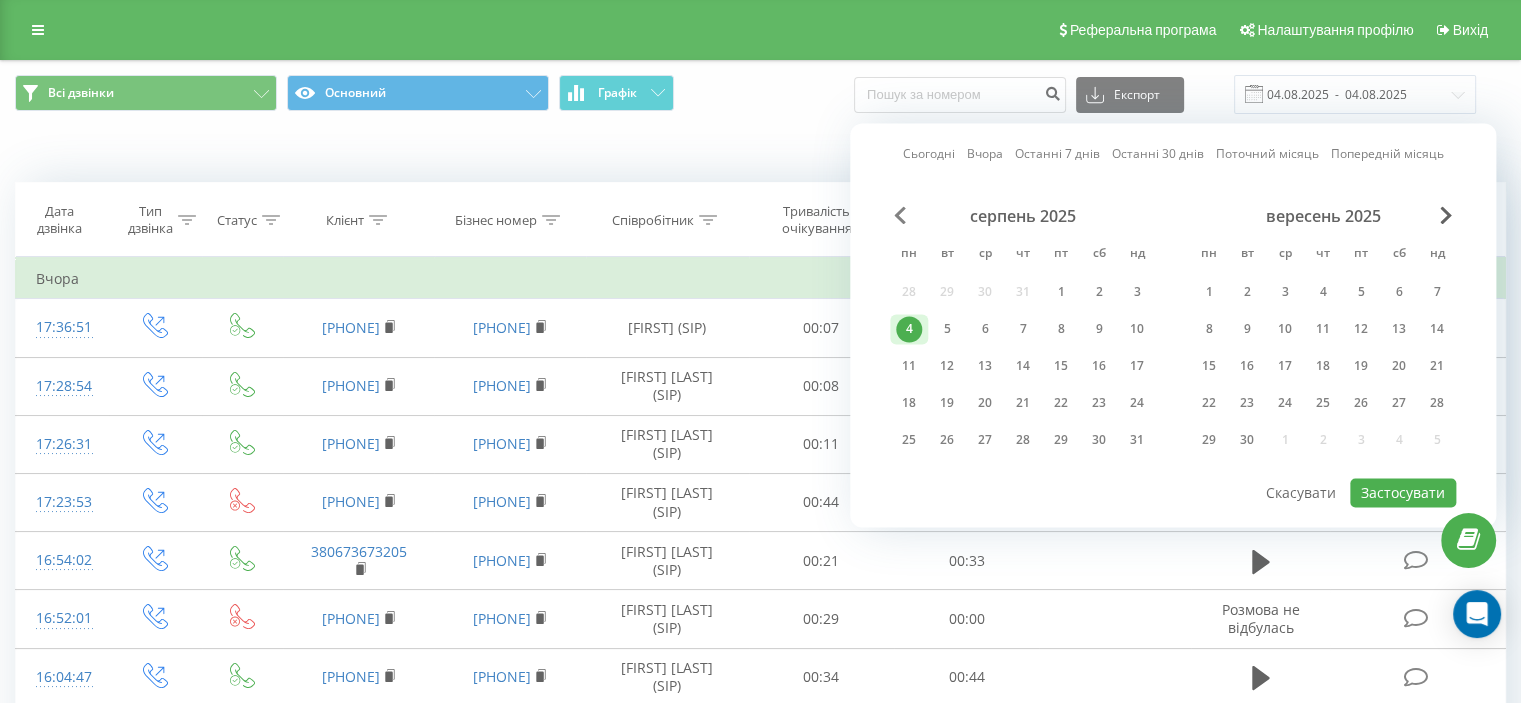 click at bounding box center [900, 215] 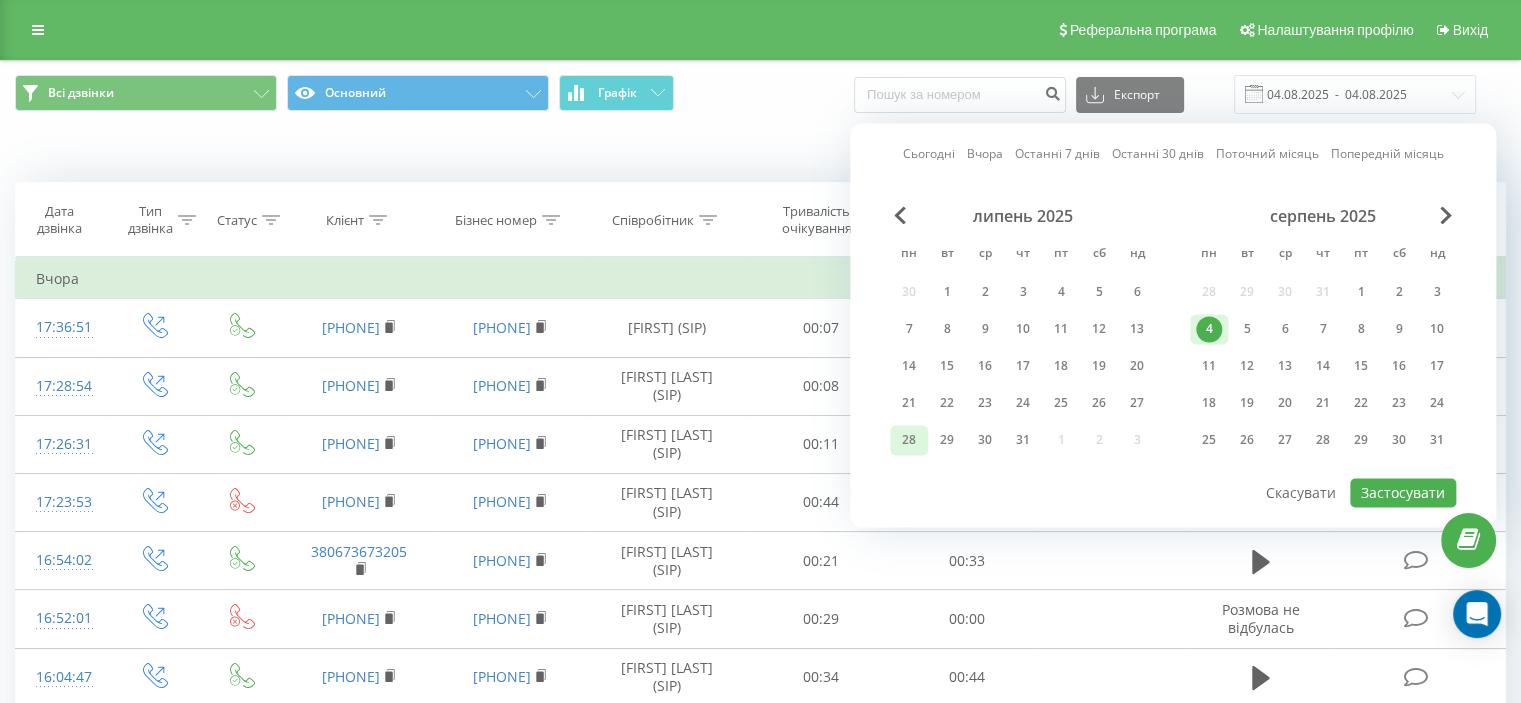 click on "28" at bounding box center (909, 440) 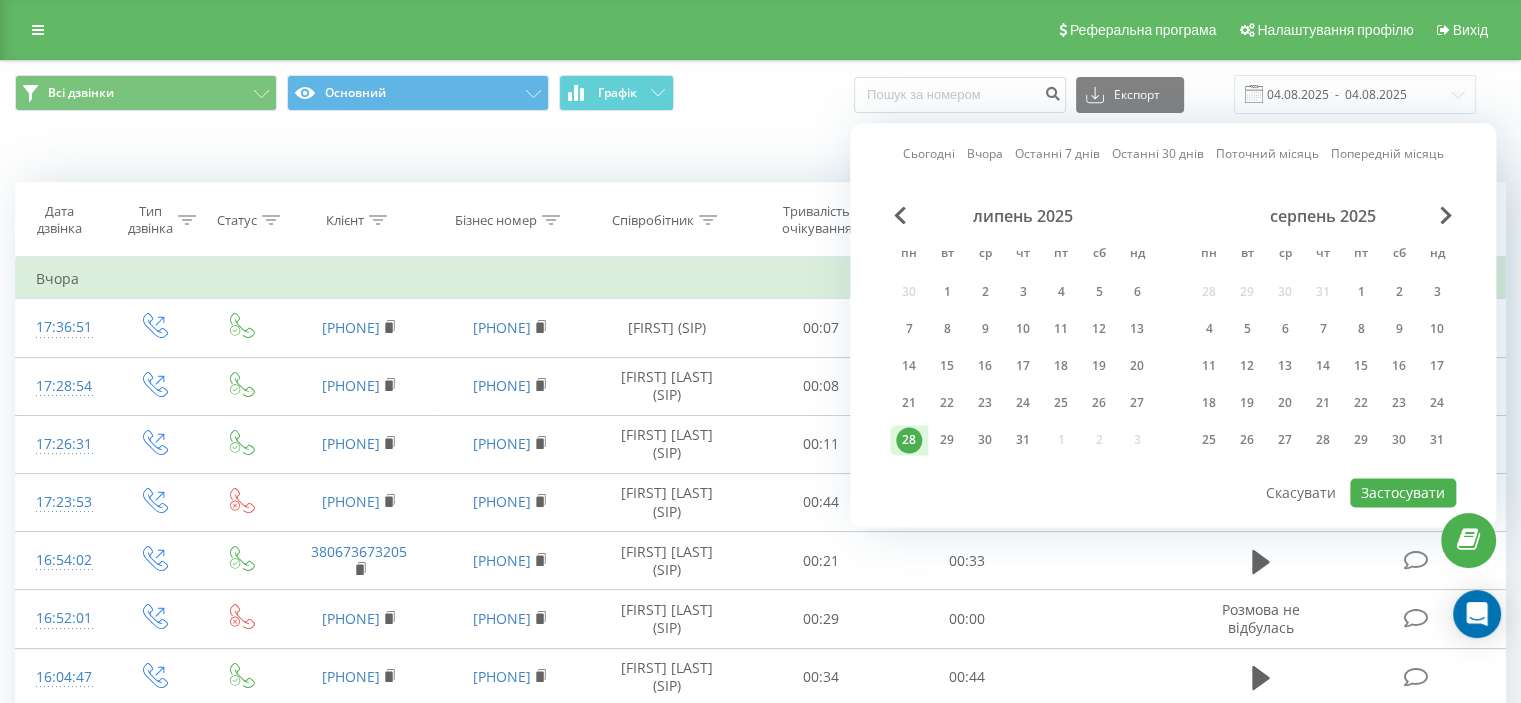 click on "серпень 2025" at bounding box center (1323, 216) 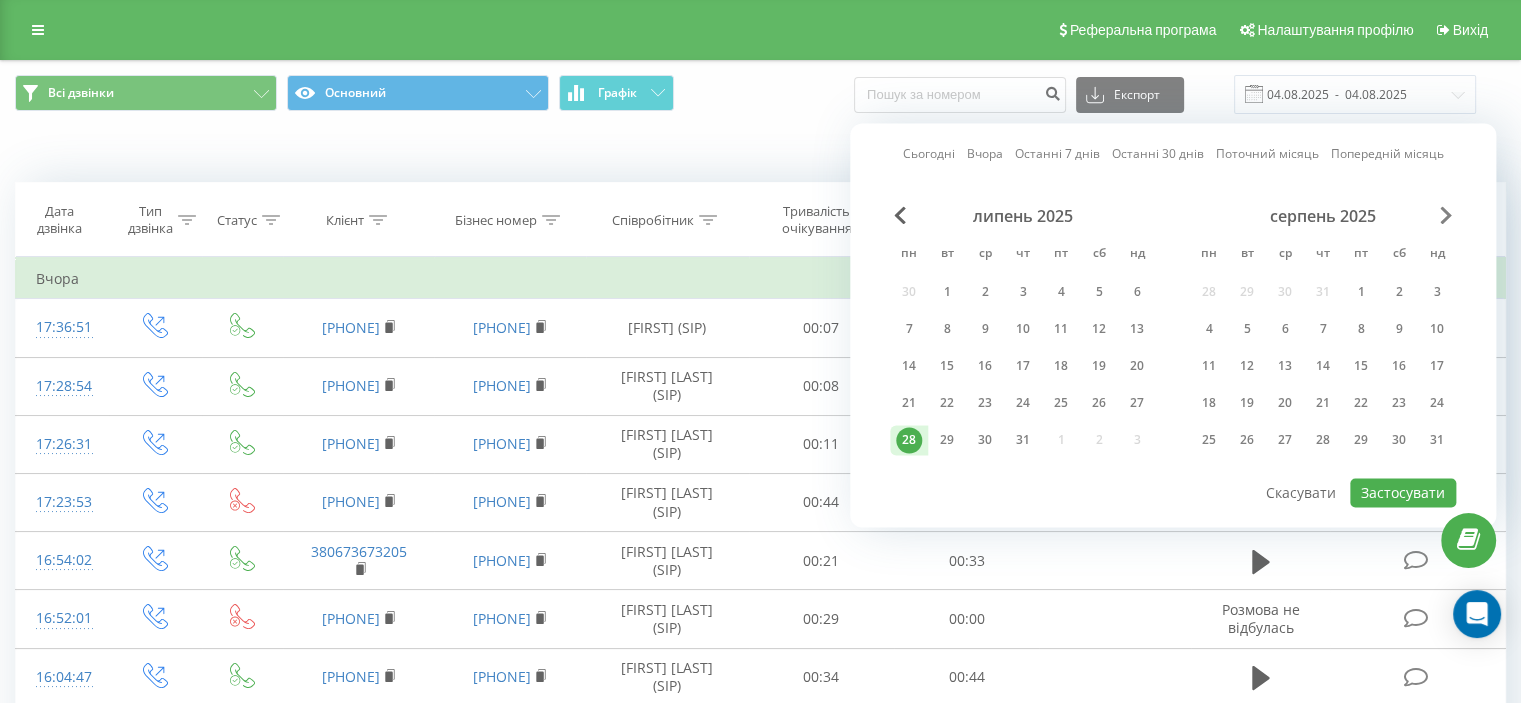 click at bounding box center [1446, 215] 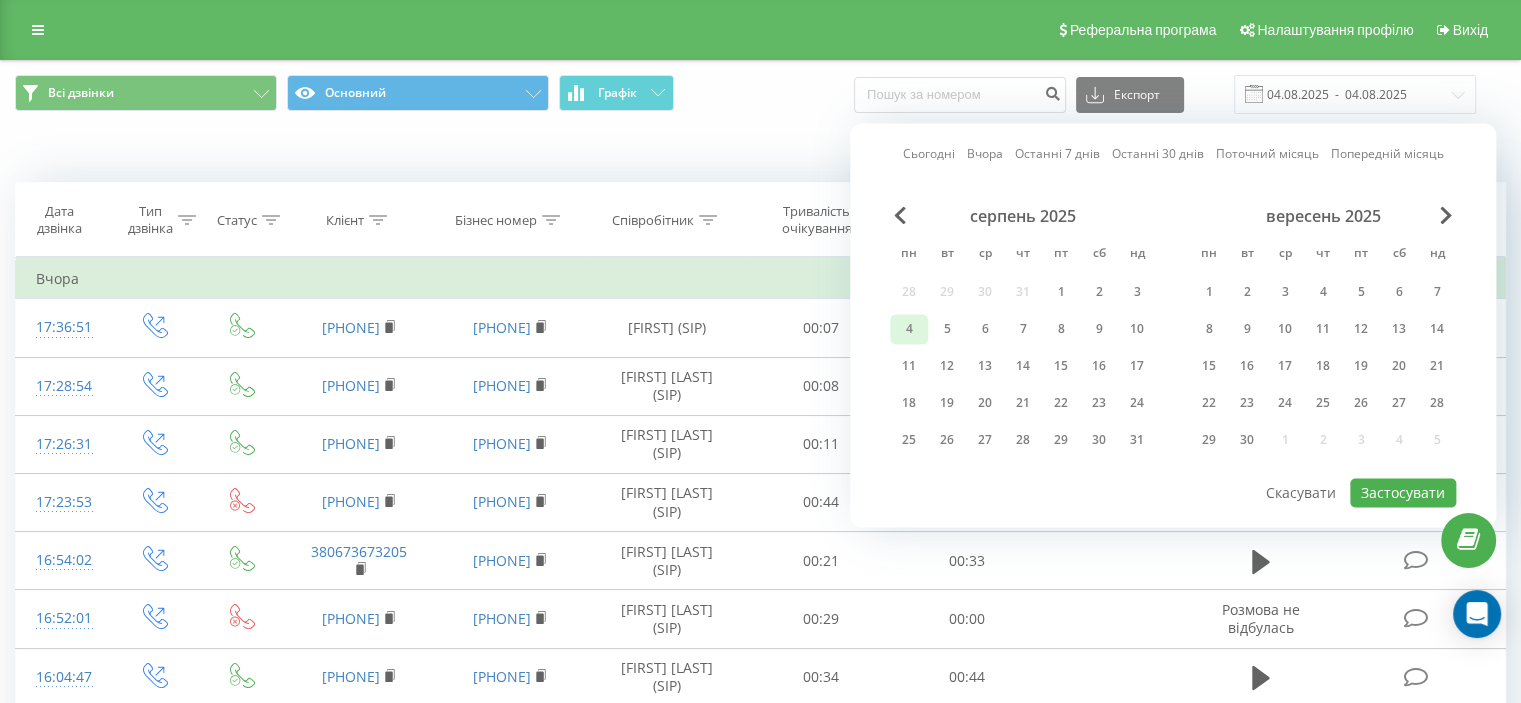 click on "4" at bounding box center [909, 329] 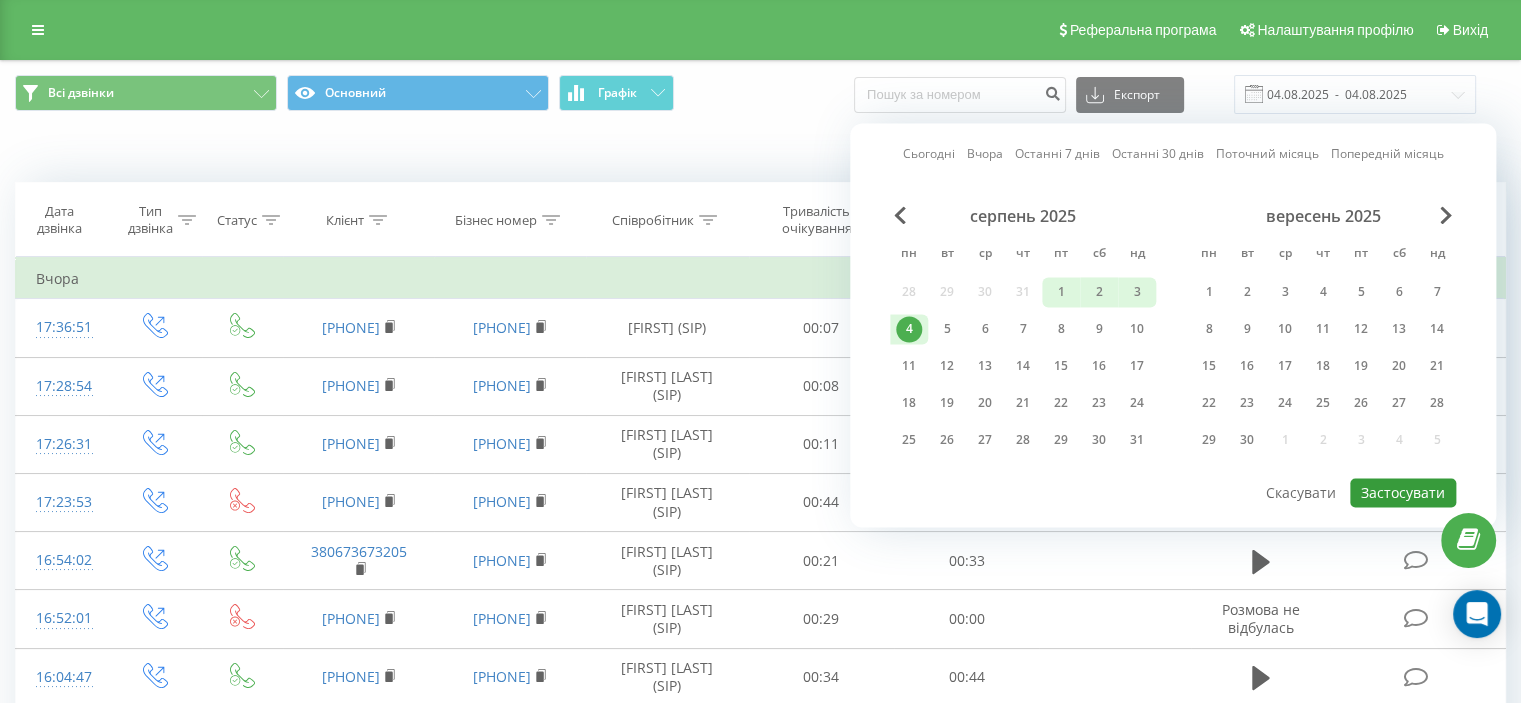 click on "Застосувати" at bounding box center [1403, 492] 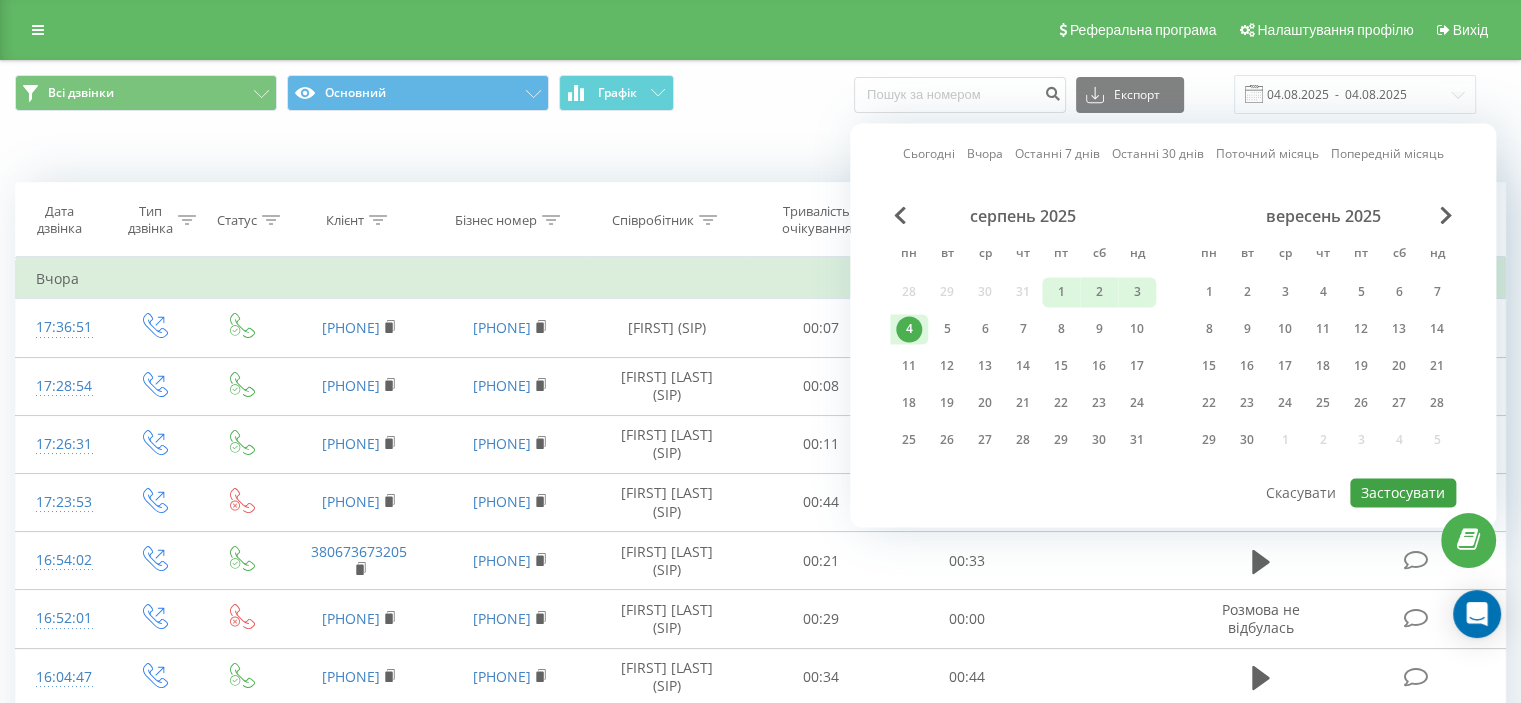 type on "28.07.2025  -  04.08.2025" 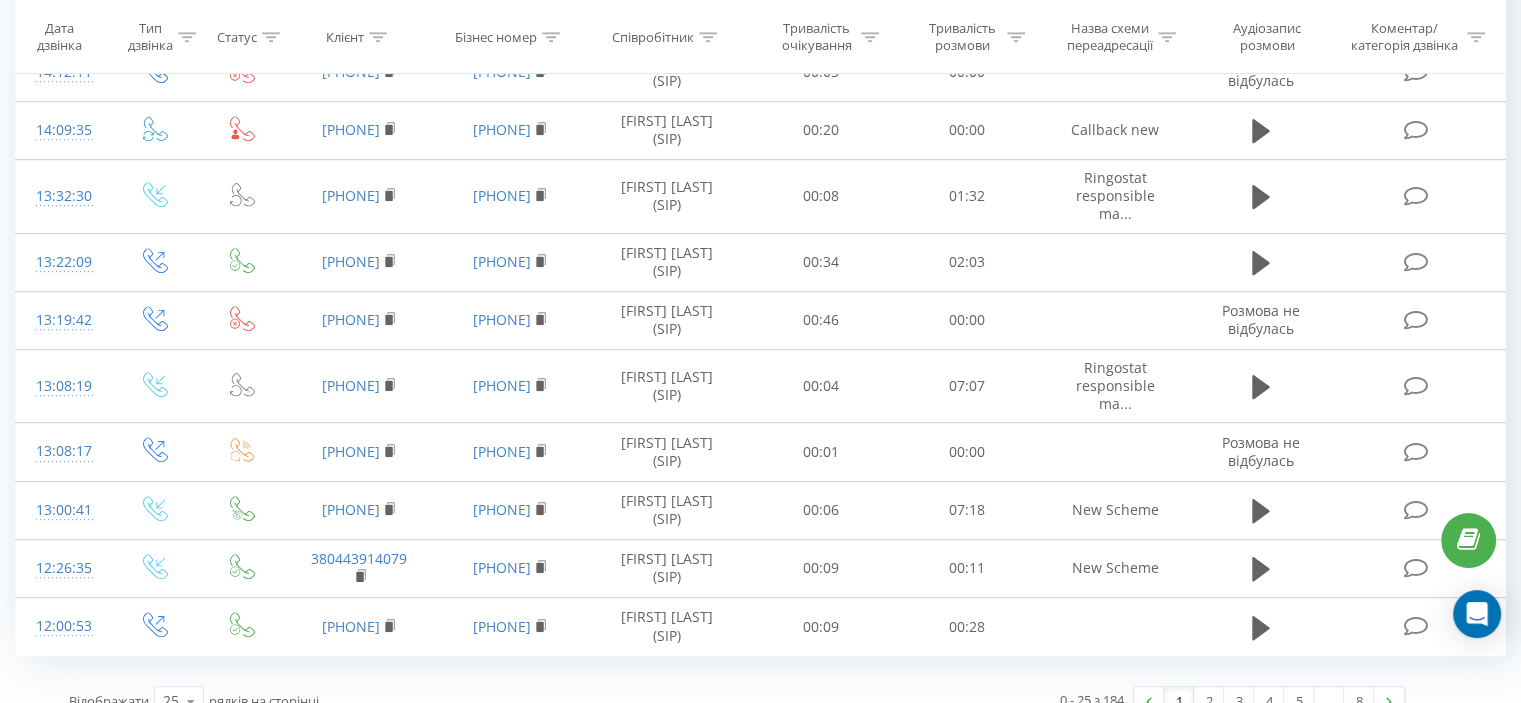 scroll, scrollTop: 1166, scrollLeft: 0, axis: vertical 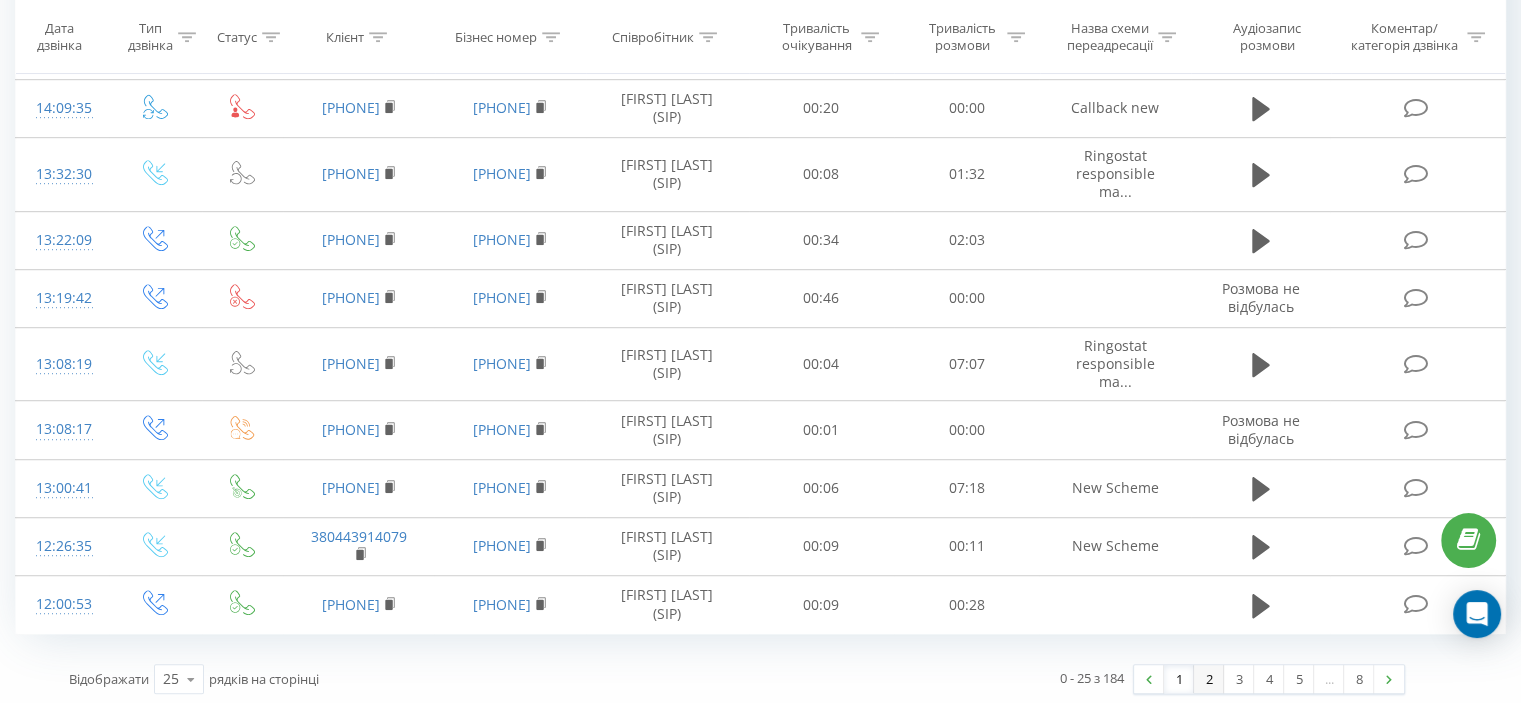 click on "2" at bounding box center (1209, 679) 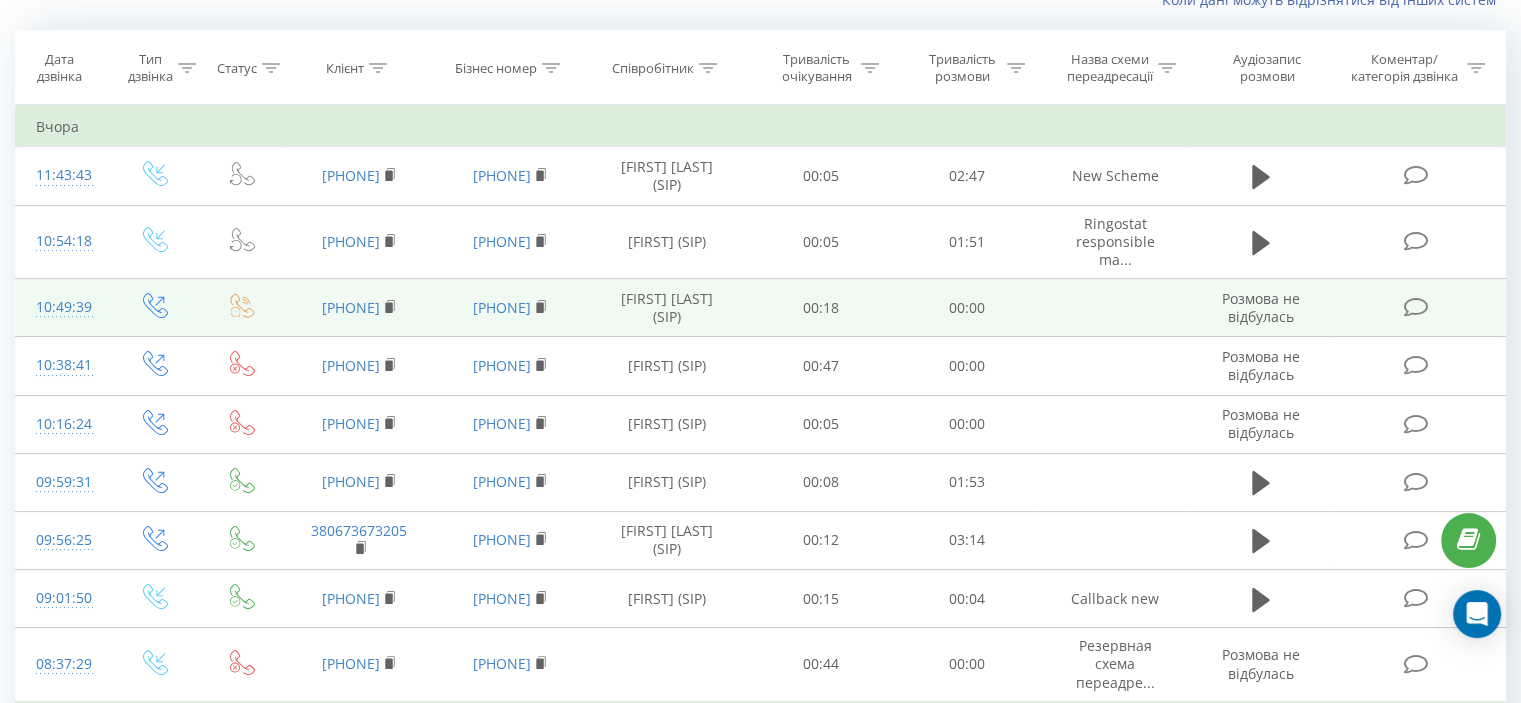 scroll, scrollTop: 132, scrollLeft: 0, axis: vertical 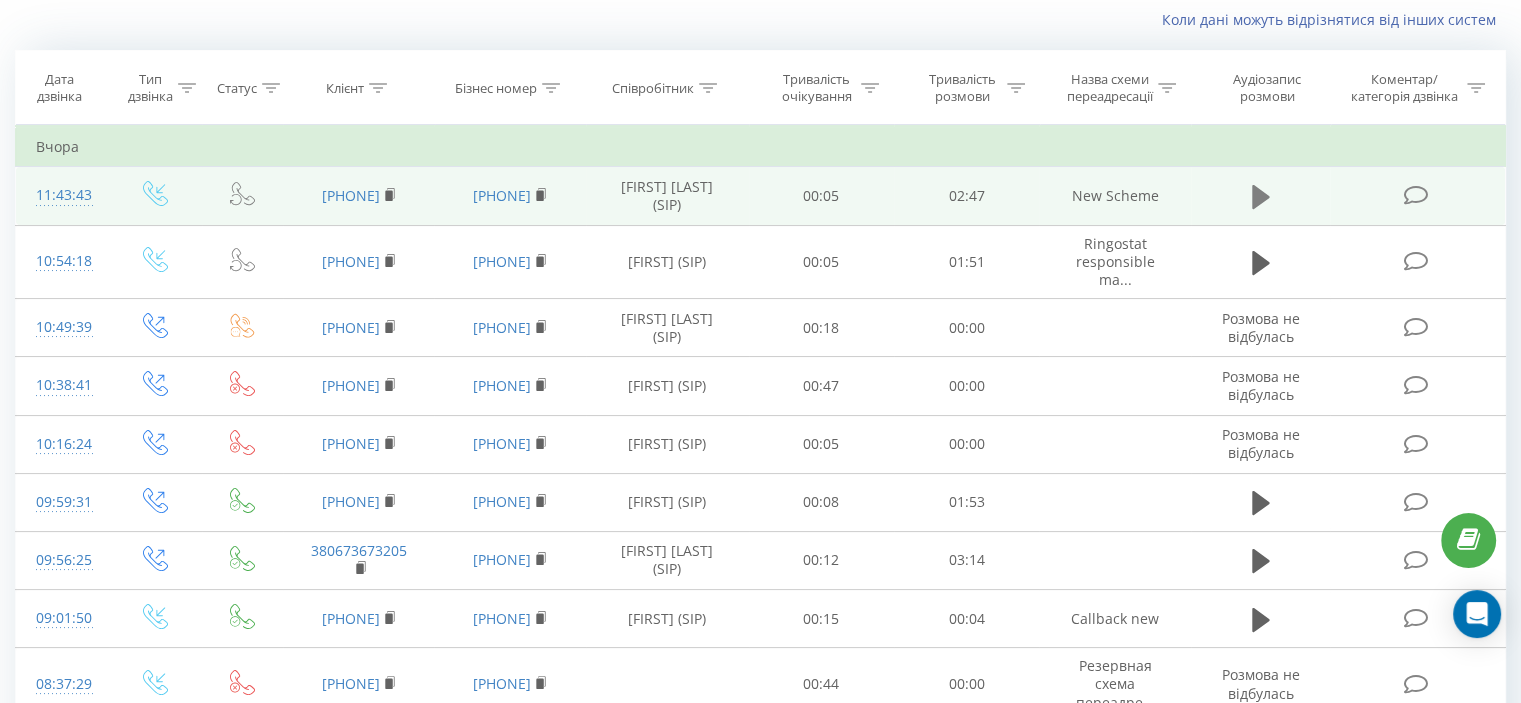 click 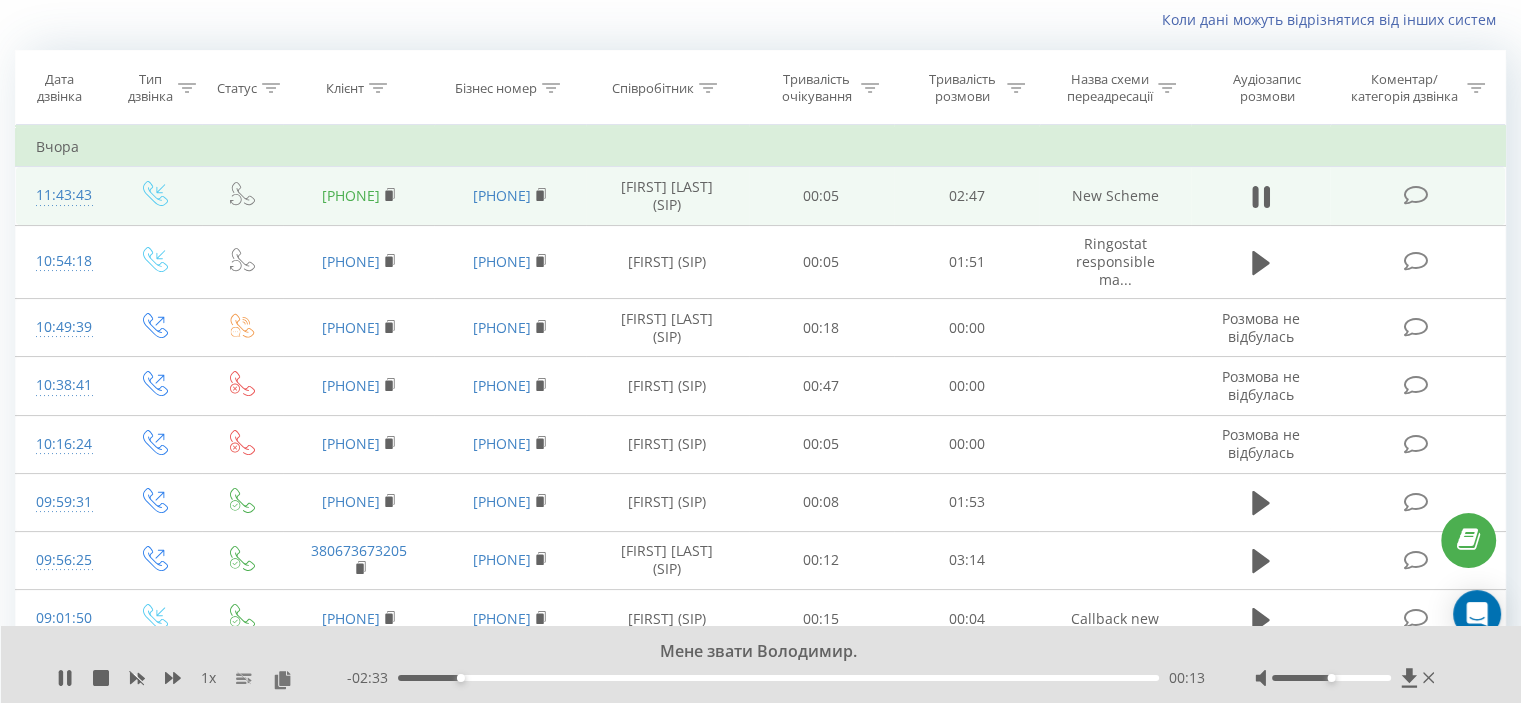 drag, startPoint x: 412, startPoint y: 191, endPoint x: 313, endPoint y: 187, distance: 99.08077 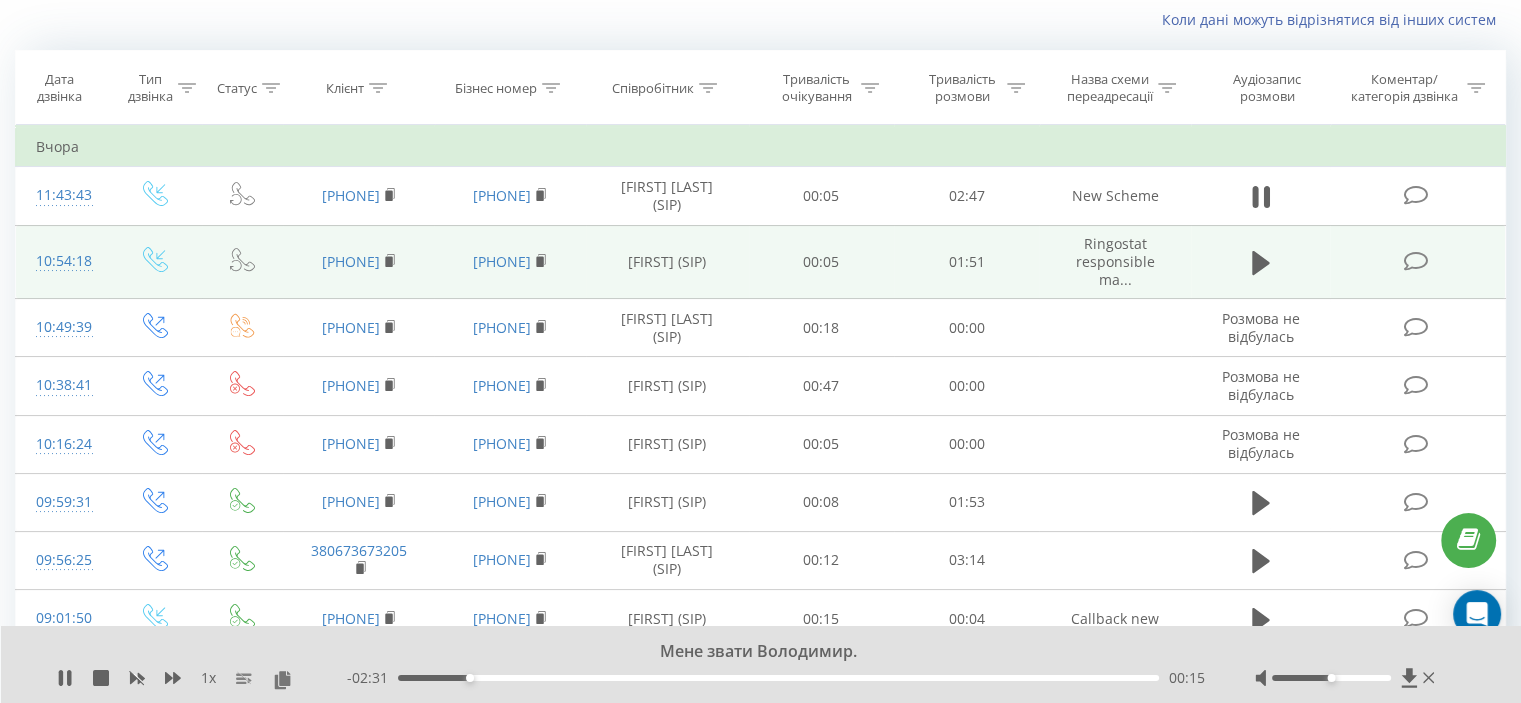 copy on "380986377228" 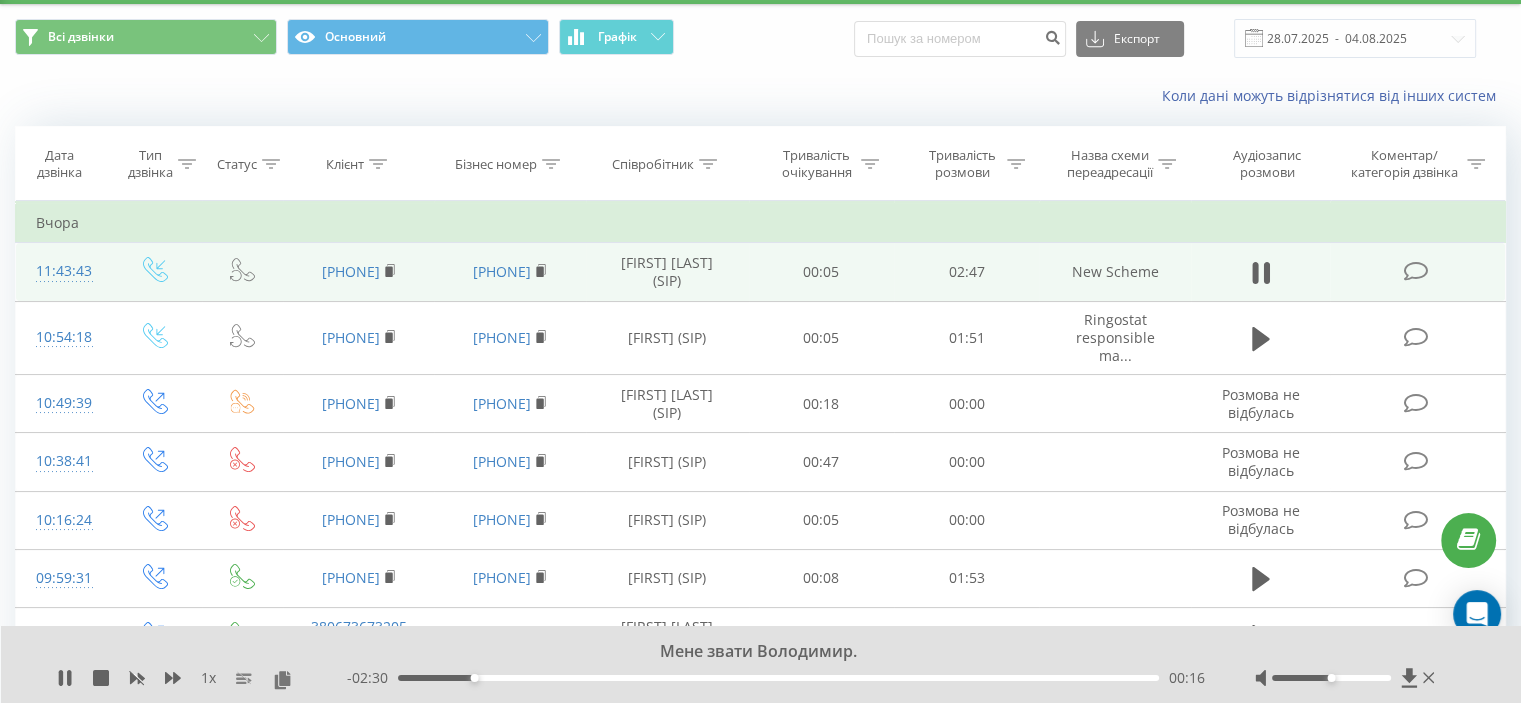 scroll, scrollTop: 0, scrollLeft: 0, axis: both 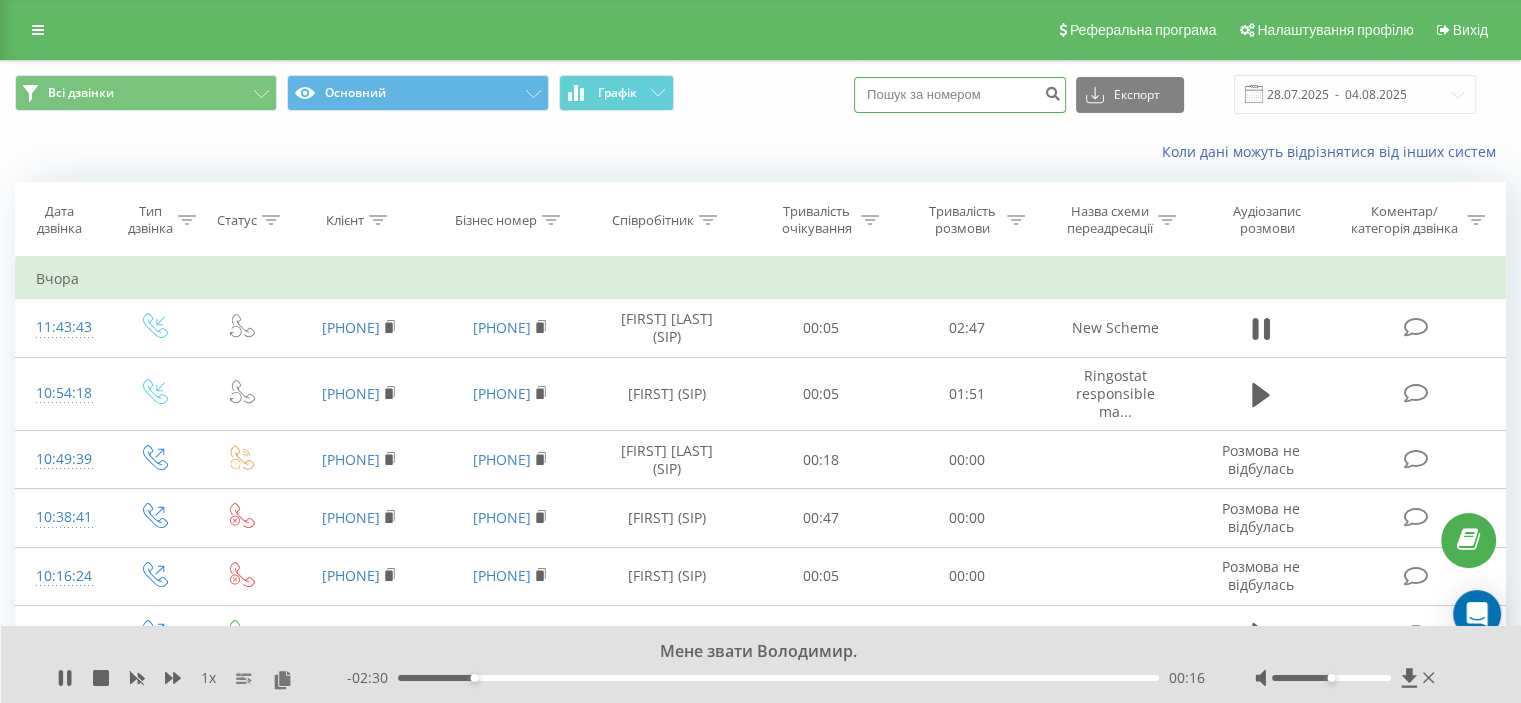 click at bounding box center [960, 95] 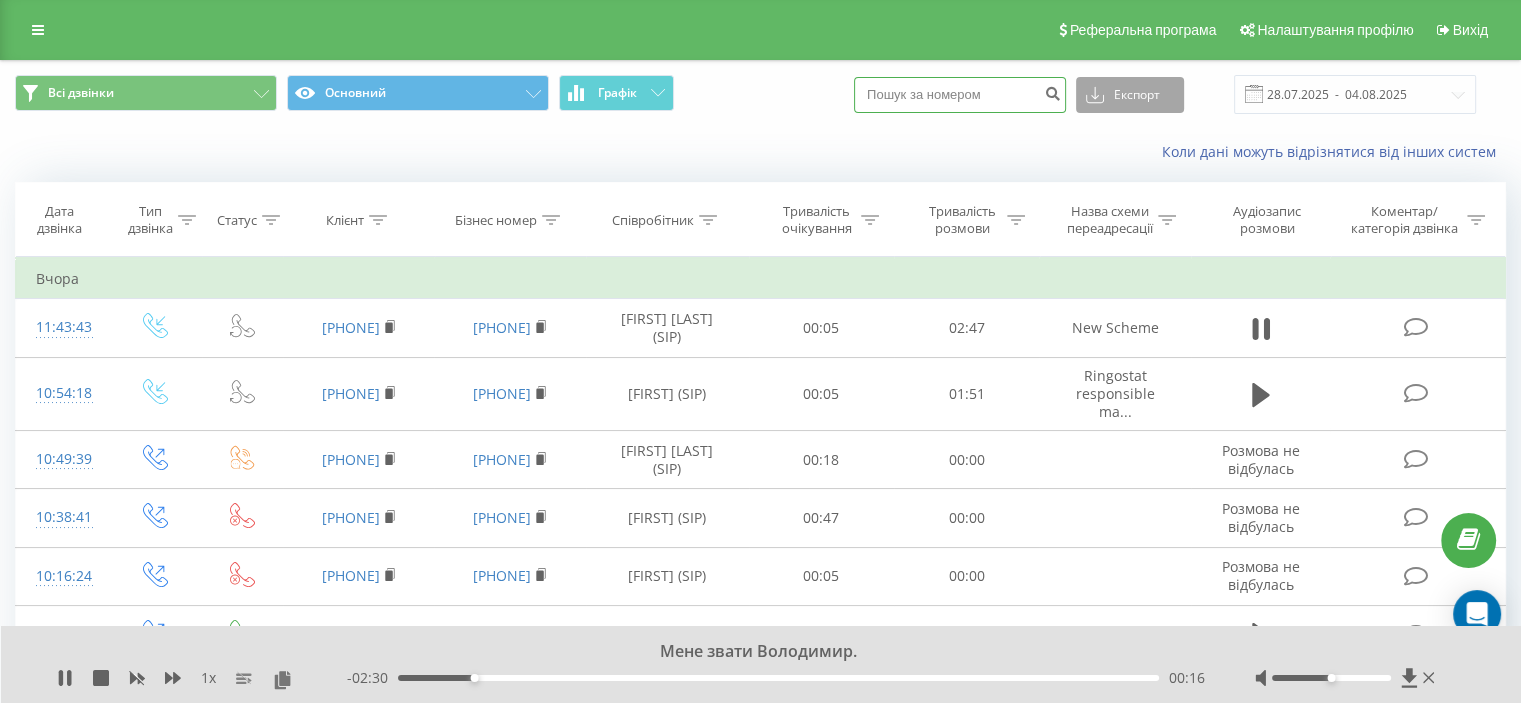 paste on "380986377228" 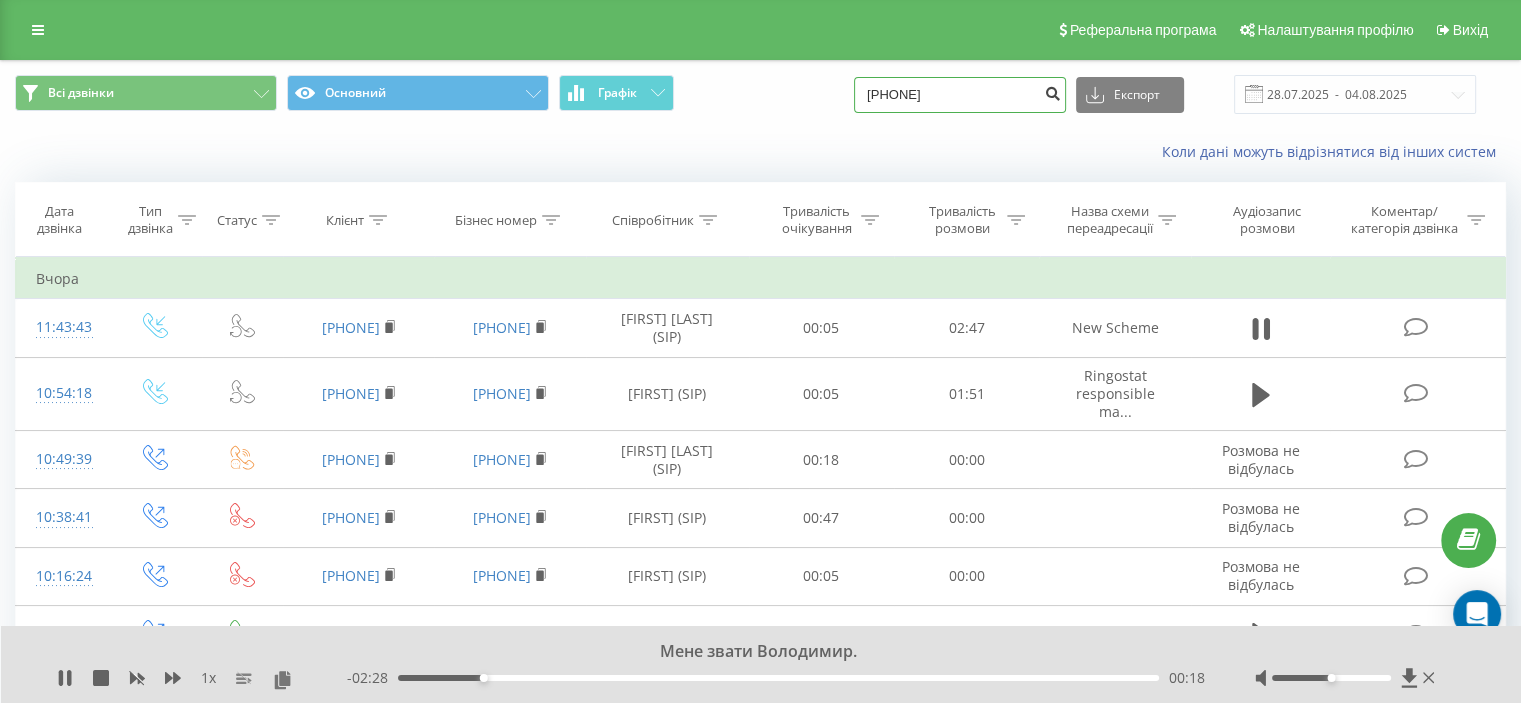 type on "380986377228" 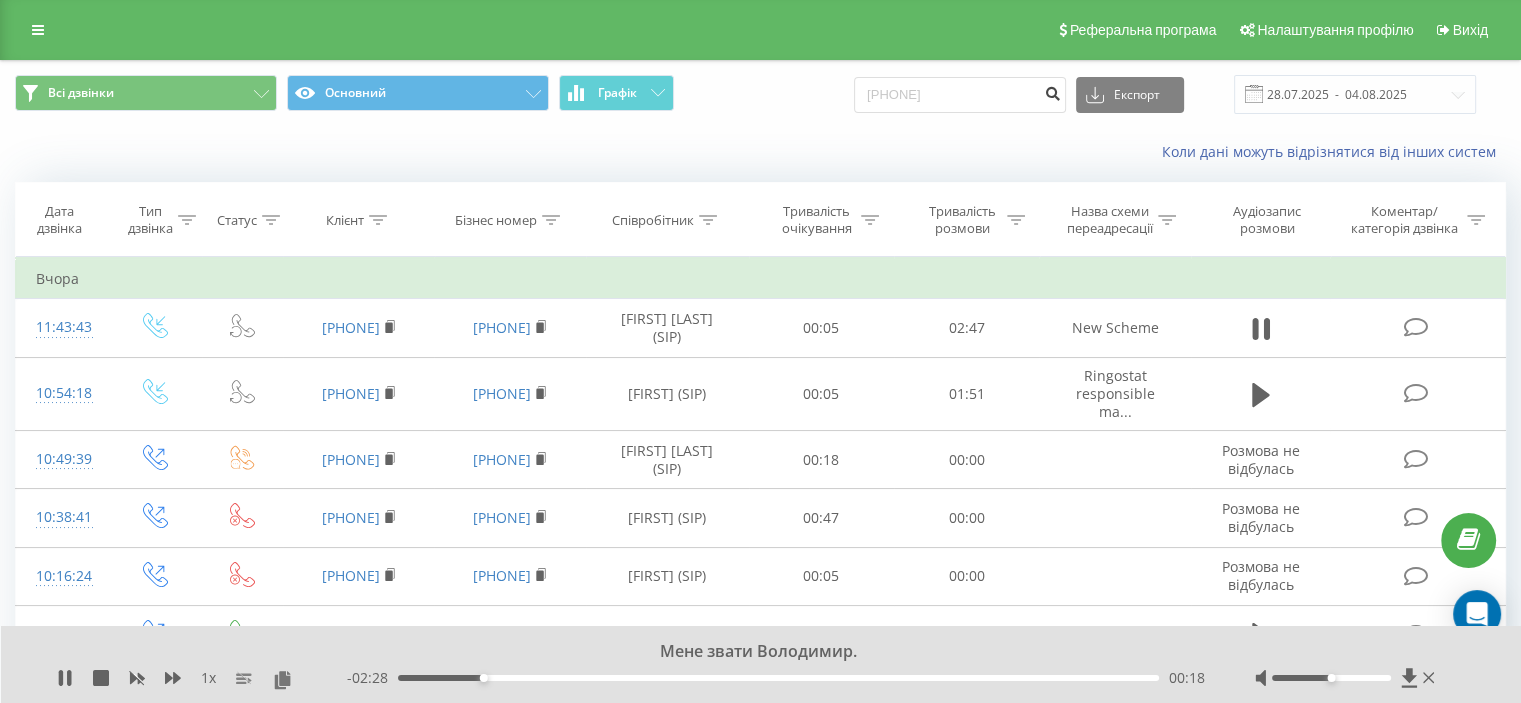 click at bounding box center (1052, 95) 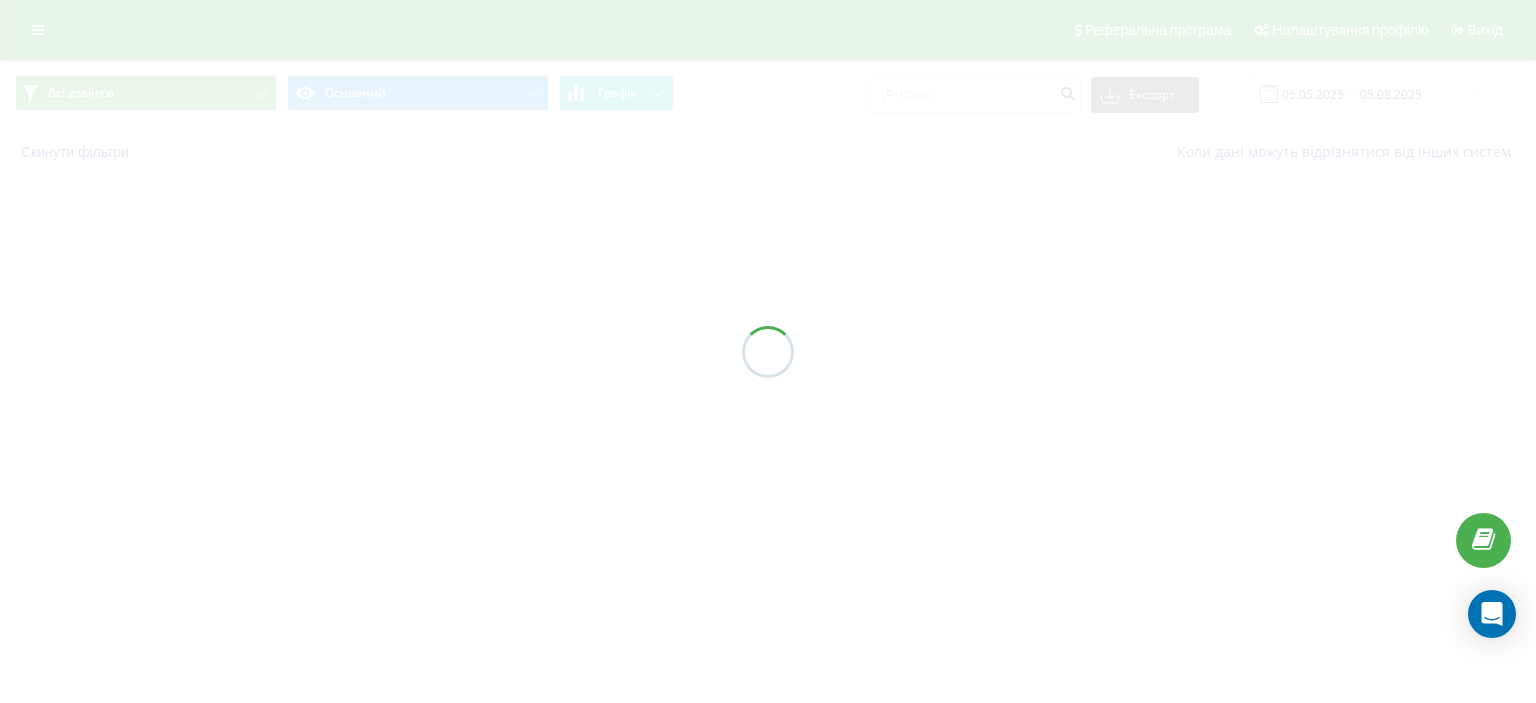 scroll, scrollTop: 0, scrollLeft: 0, axis: both 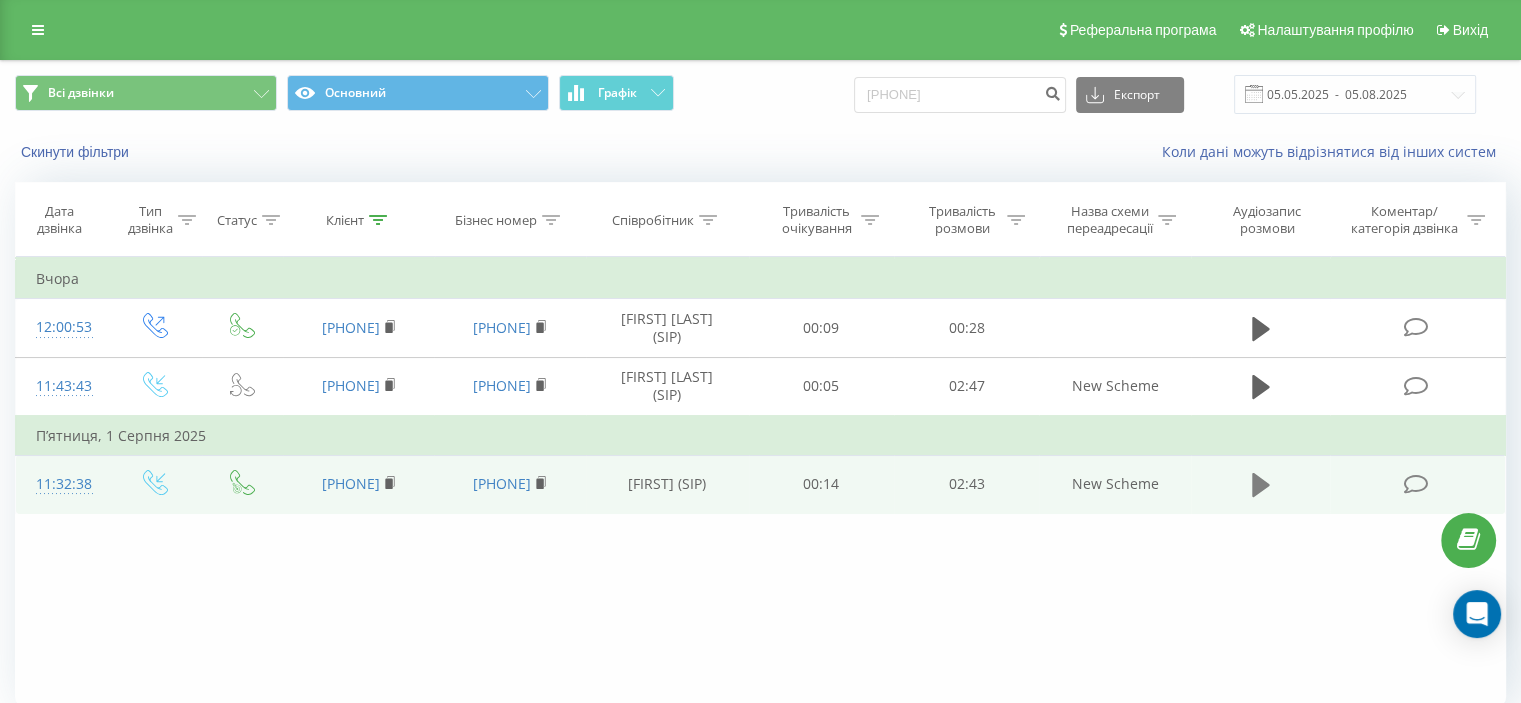 click 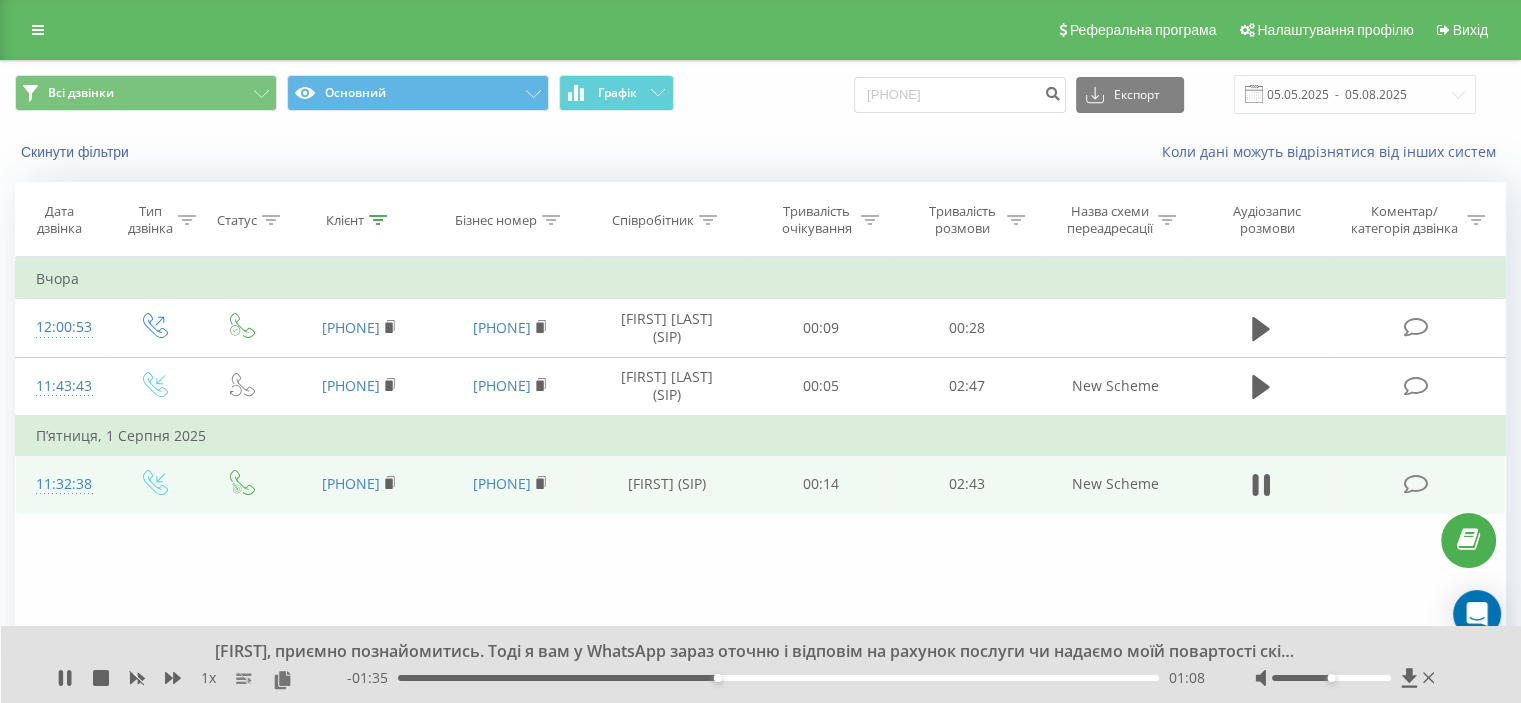 drag, startPoint x: 733, startPoint y: 683, endPoint x: 748, endPoint y: 680, distance: 15.297058 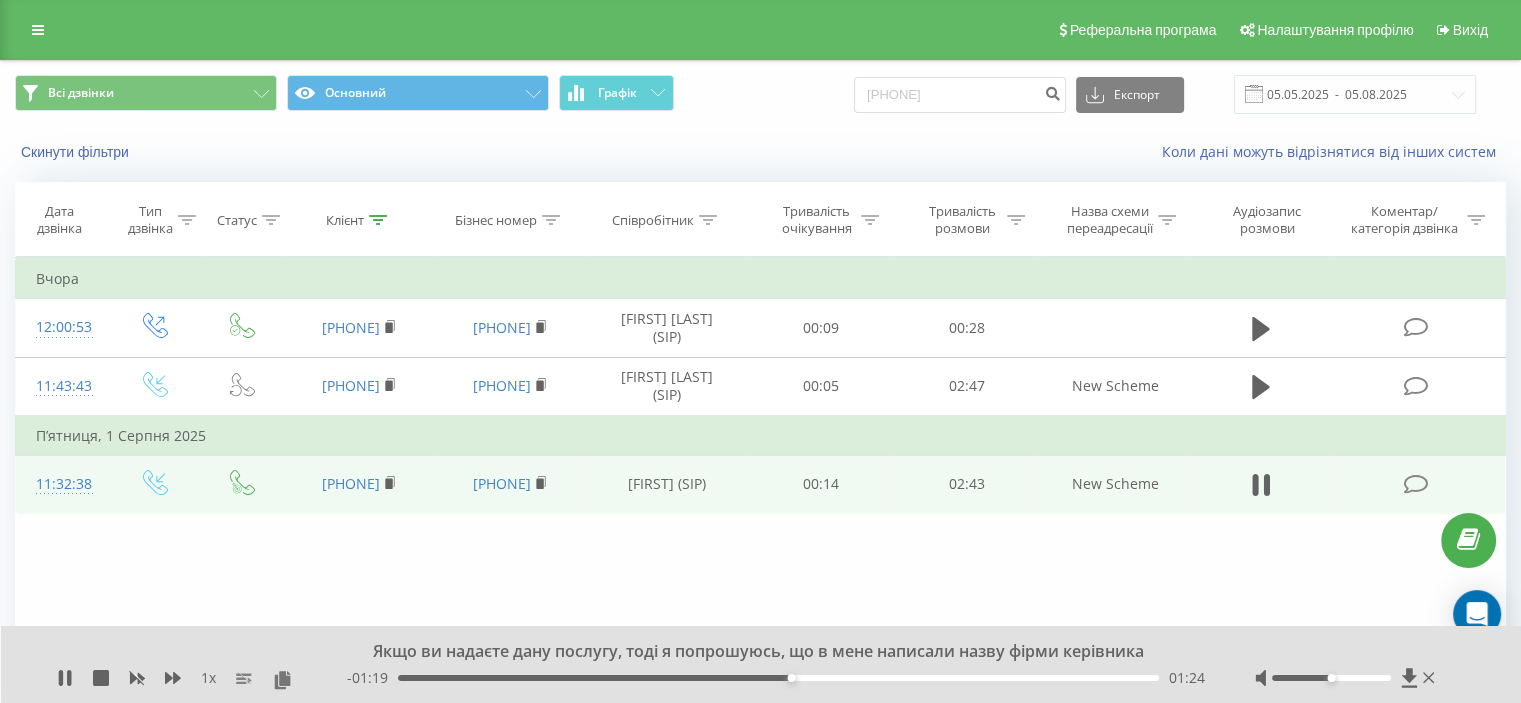 click on "Фільтрувати за умовою Дорівнює Введіть значення Скасувати OK Фільтрувати за умовою Дорівнює Введіть значення Скасувати OK Фільтрувати за умовою Містить Скасувати OK Фільтрувати за умовою Містить Скасувати OK Фільтрувати за умовою Містить Скасувати OK Фільтрувати за умовою Дорівнює Скасувати OK Фільтрувати за умовою Дорівнює Скасувати OK Фільтрувати за умовою Містить Скасувати OK Фільтрувати за умовою Дорівнює Введіть значення Скасувати OK Вчора  12:00:53         380986377228 380739888496 Маєцький Артем (SIP) 00:09 00:28  11:43:43         380986377228 380671526565 Маєцький Артем (SIP) 00:05 02:47 New Scheme  11:32:38" at bounding box center (760, 482) 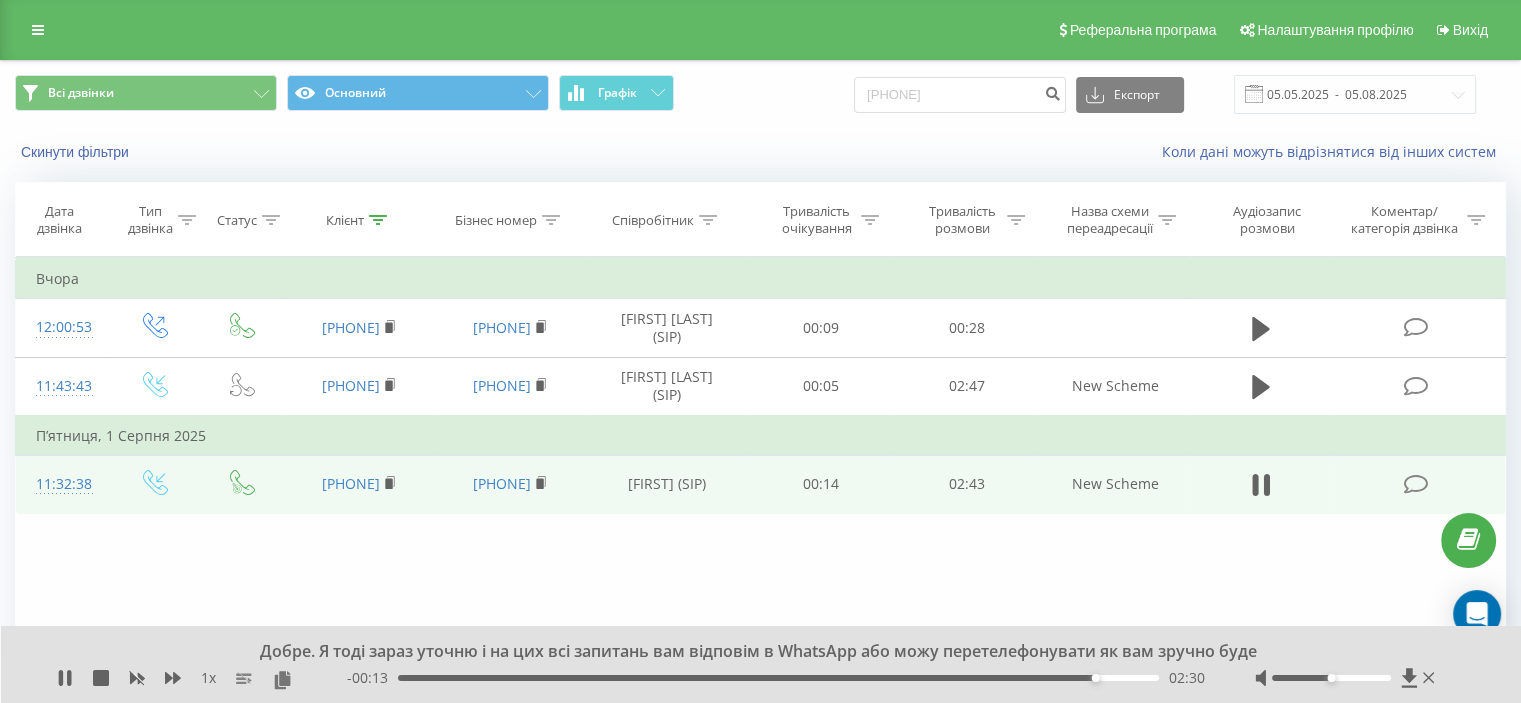 click on "02:30" at bounding box center (778, 678) 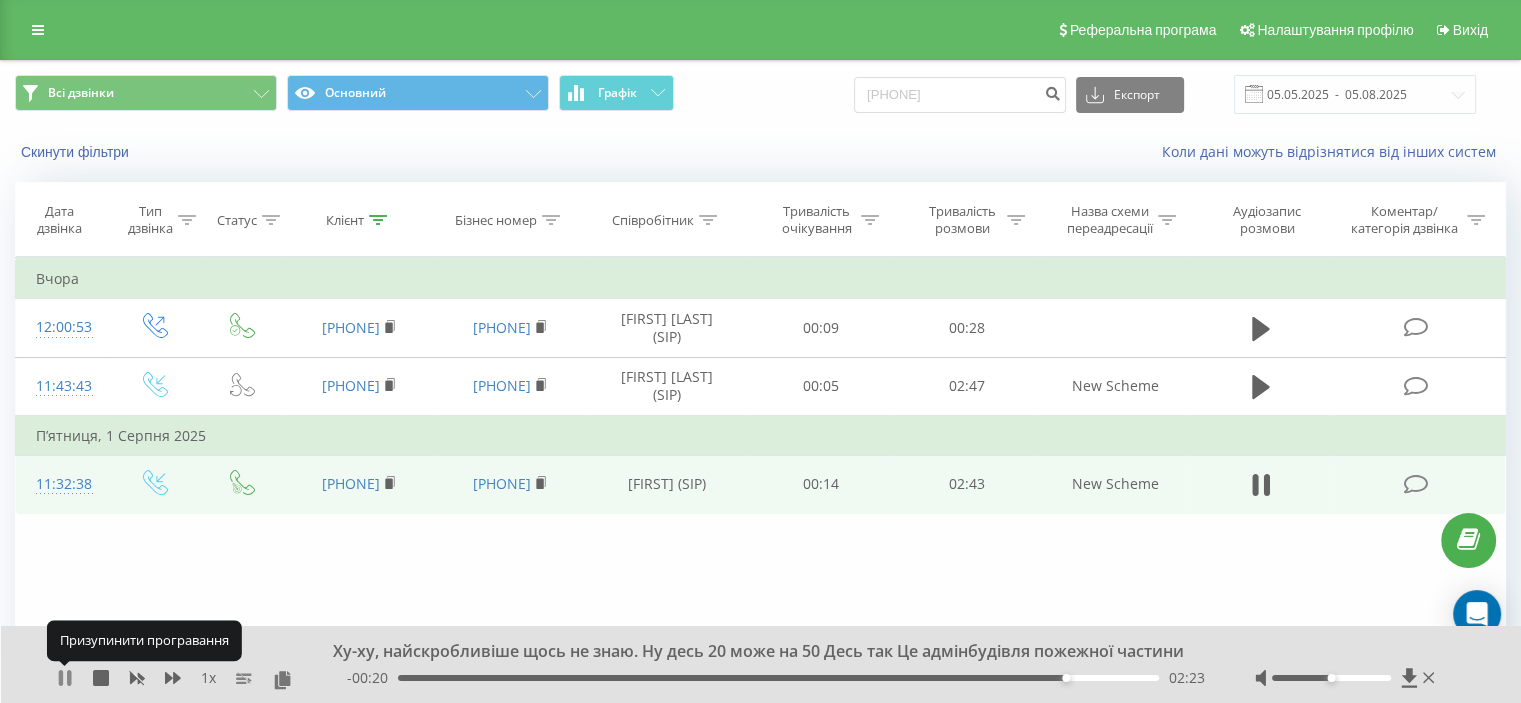 click 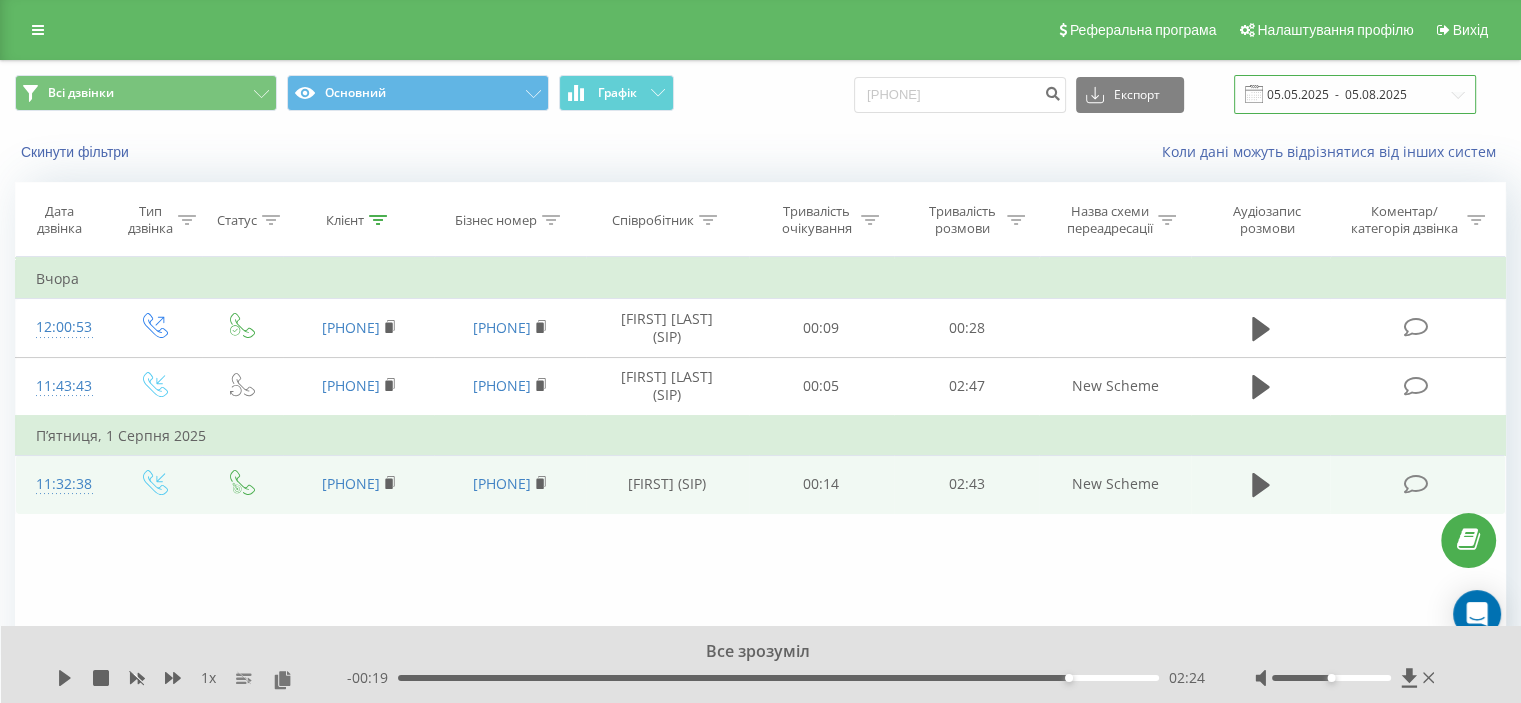click on "05.05.2025  -  05.08.2025" at bounding box center [1355, 94] 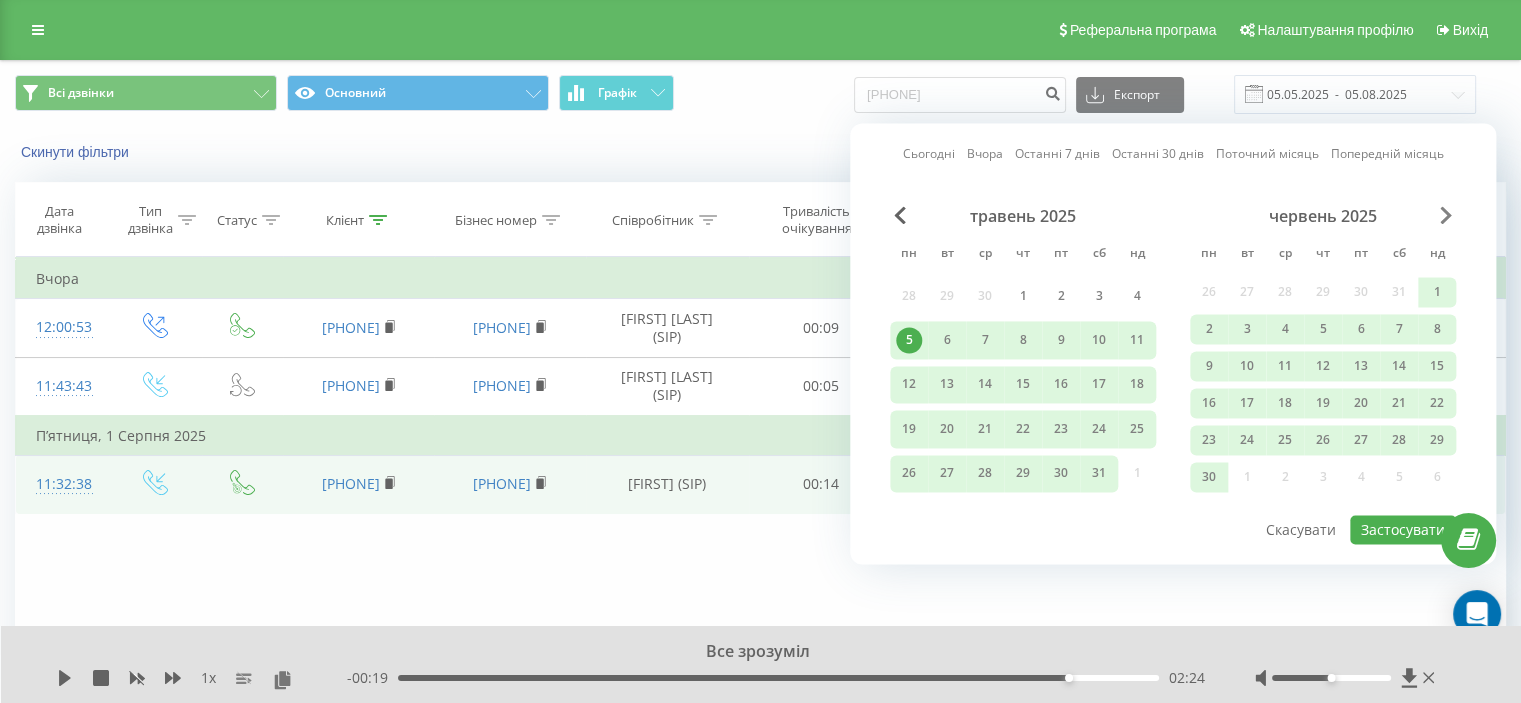 drag, startPoint x: 1458, startPoint y: 221, endPoint x: 1444, endPoint y: 223, distance: 14.142136 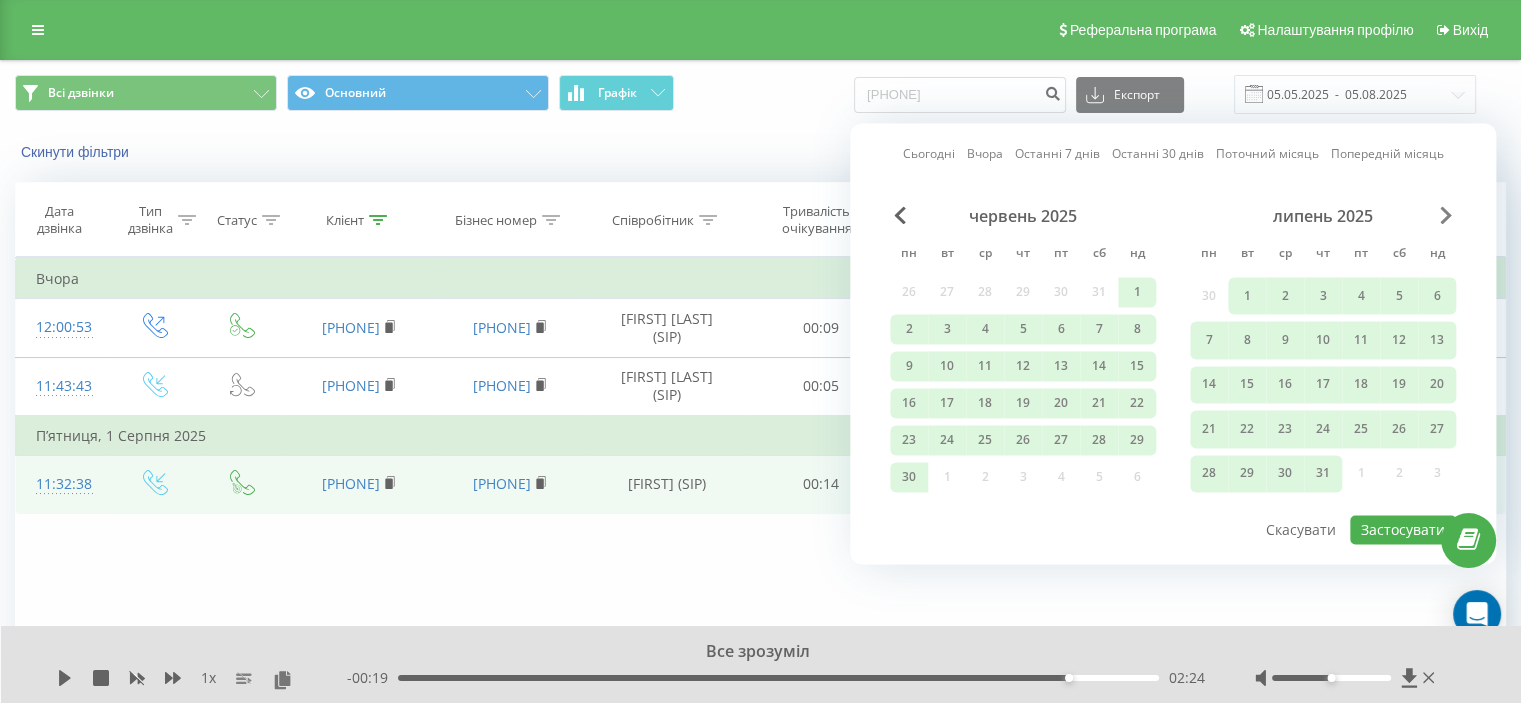 click at bounding box center (1446, 215) 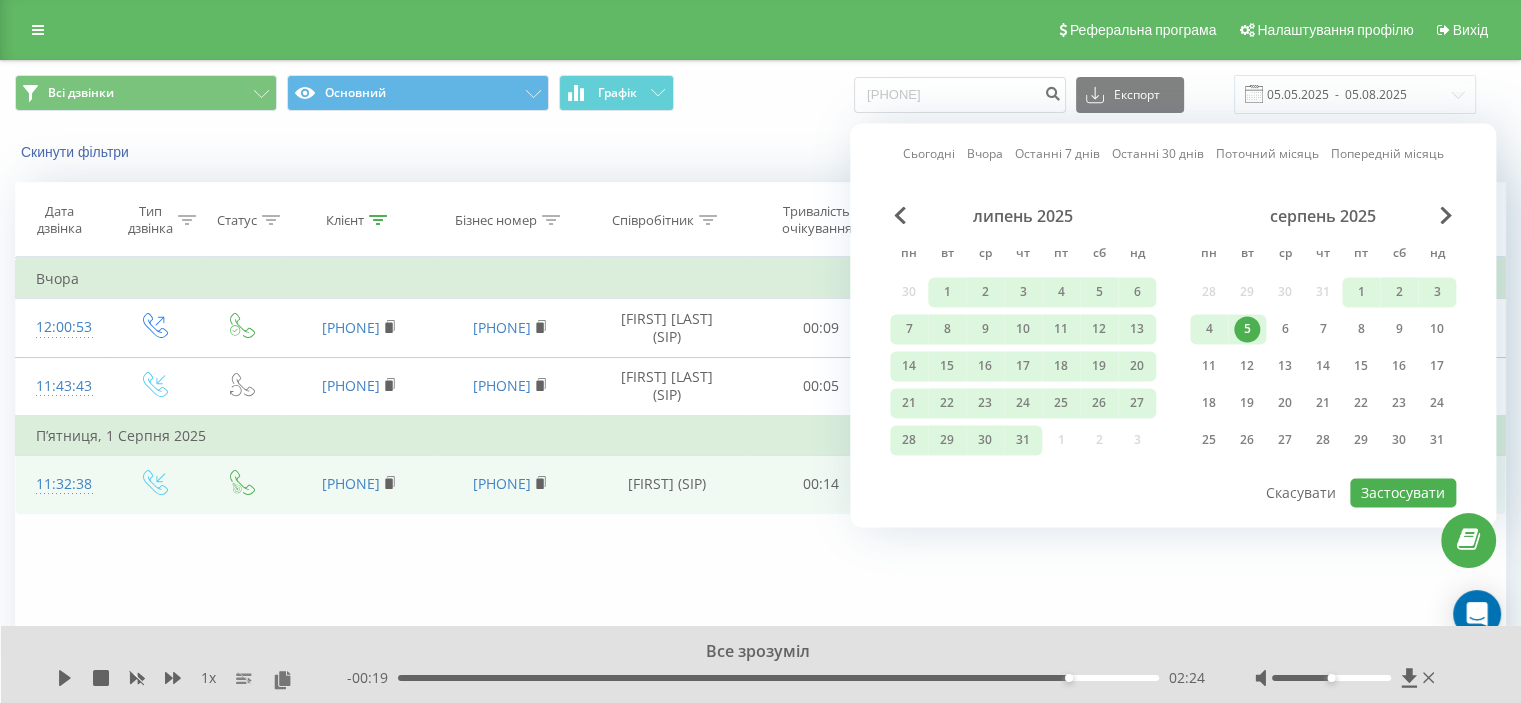 click on "5" at bounding box center [1247, 329] 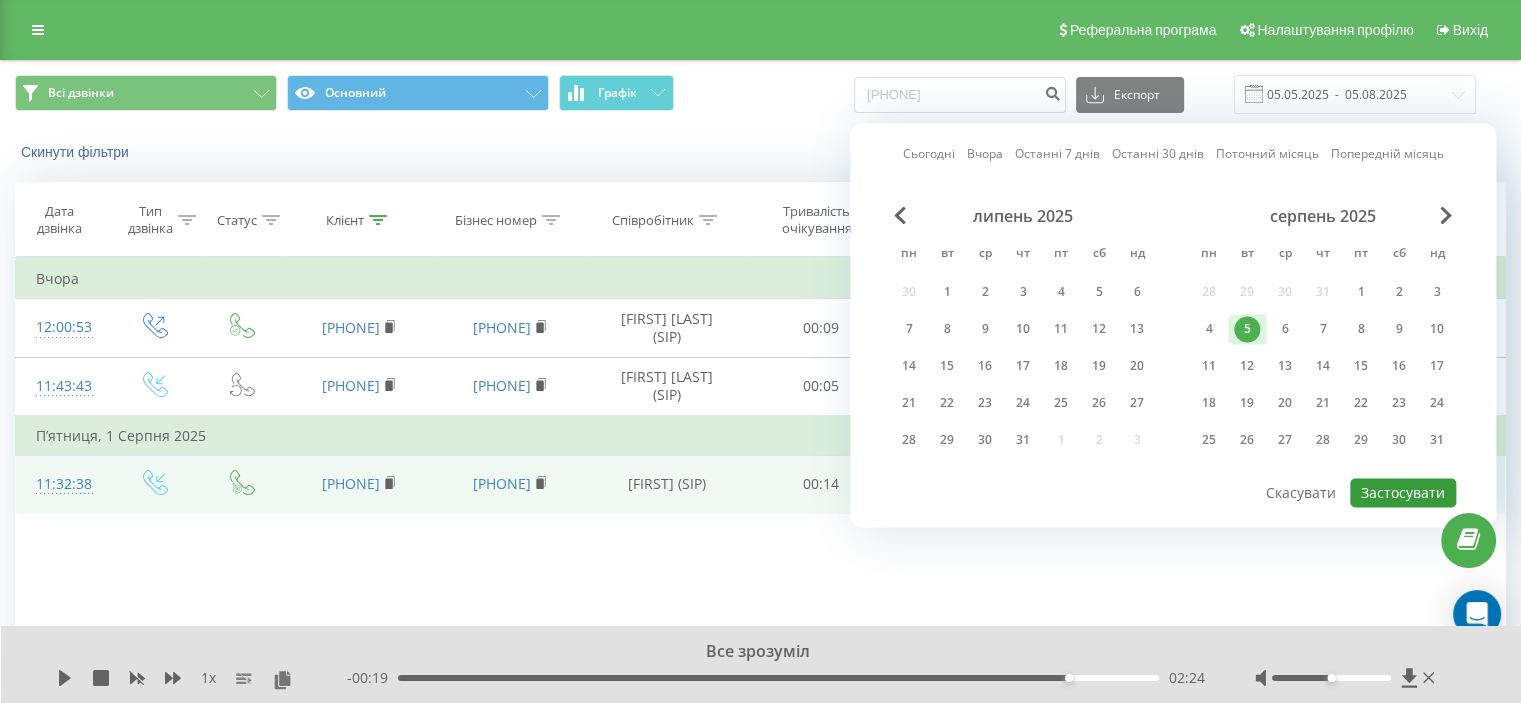 click on "Застосувати" at bounding box center (1403, 492) 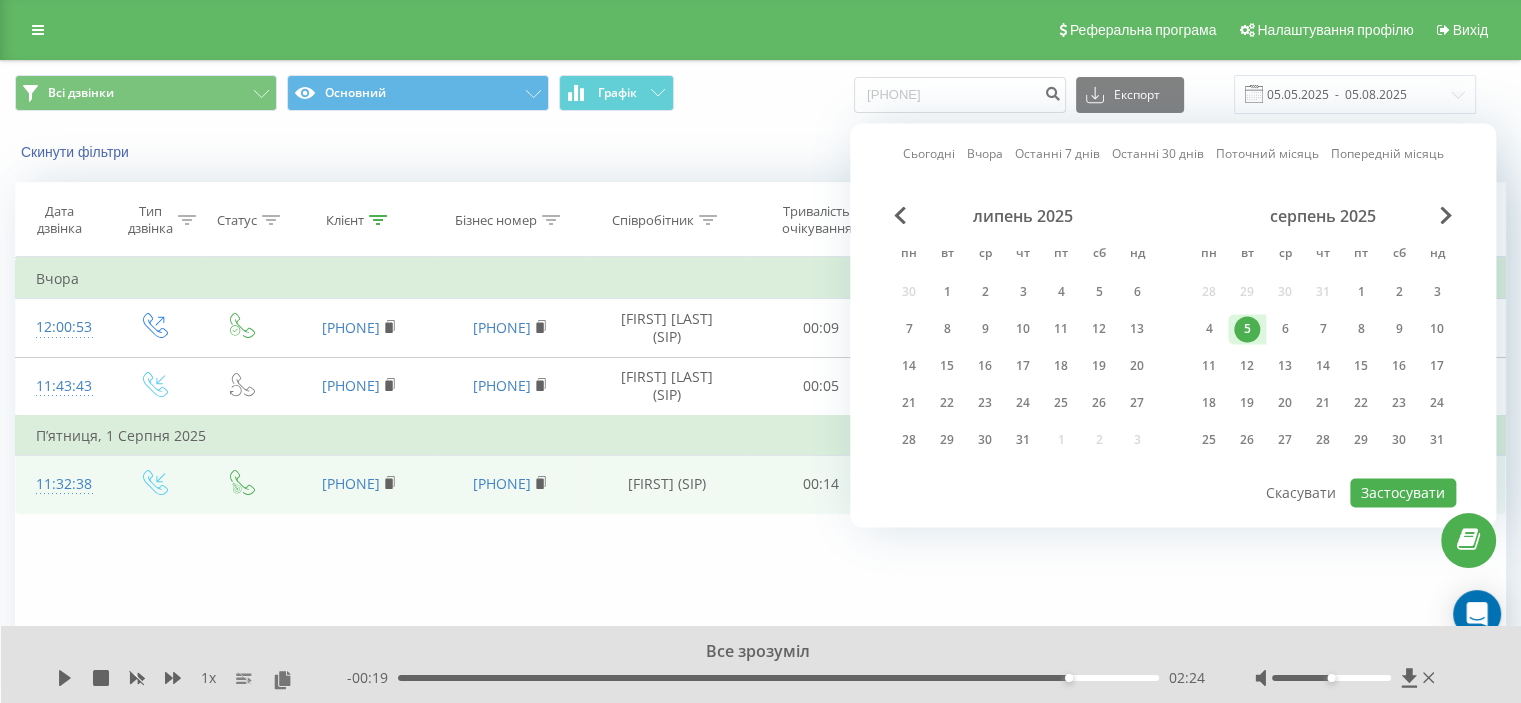 type on "05.08.2025  -  05.08.2025" 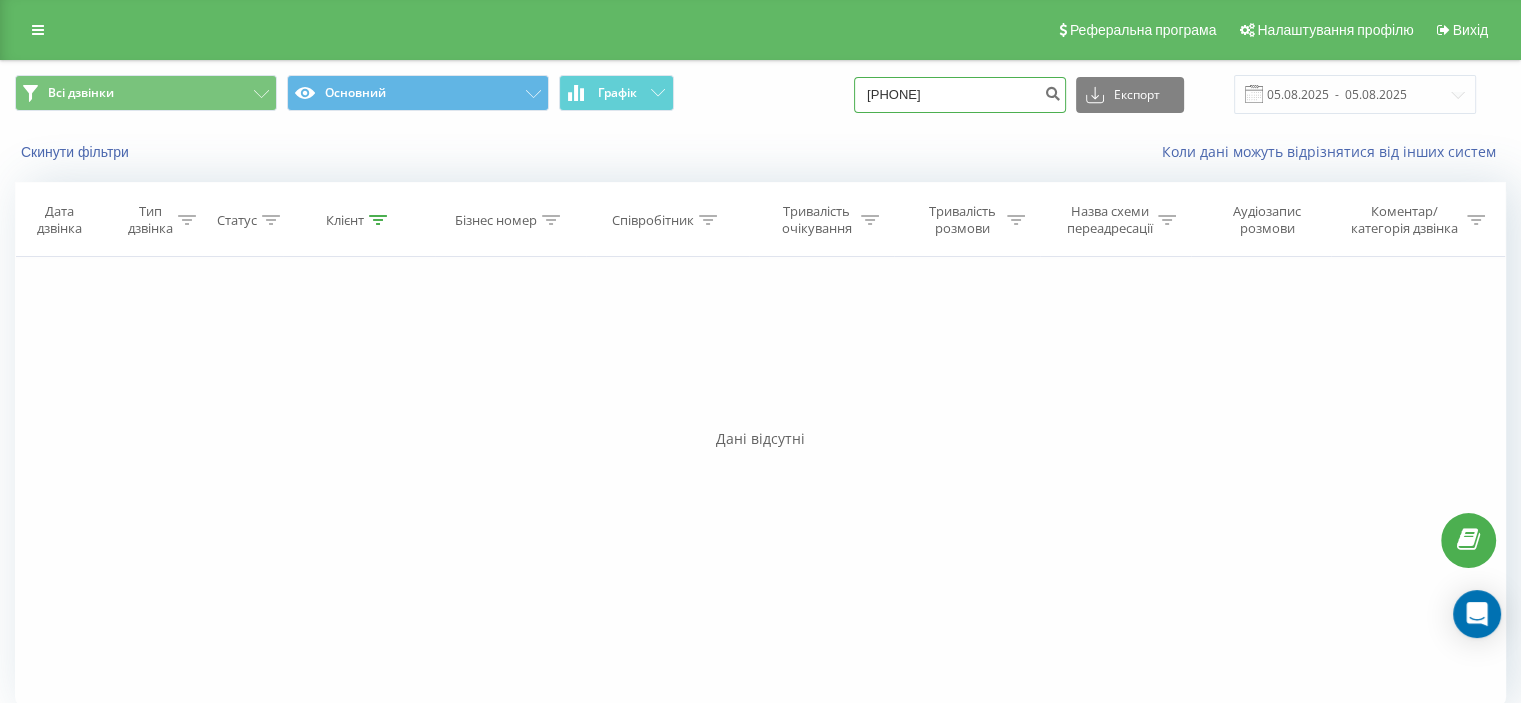 drag, startPoint x: 983, startPoint y: 103, endPoint x: 767, endPoint y: 96, distance: 216.1134 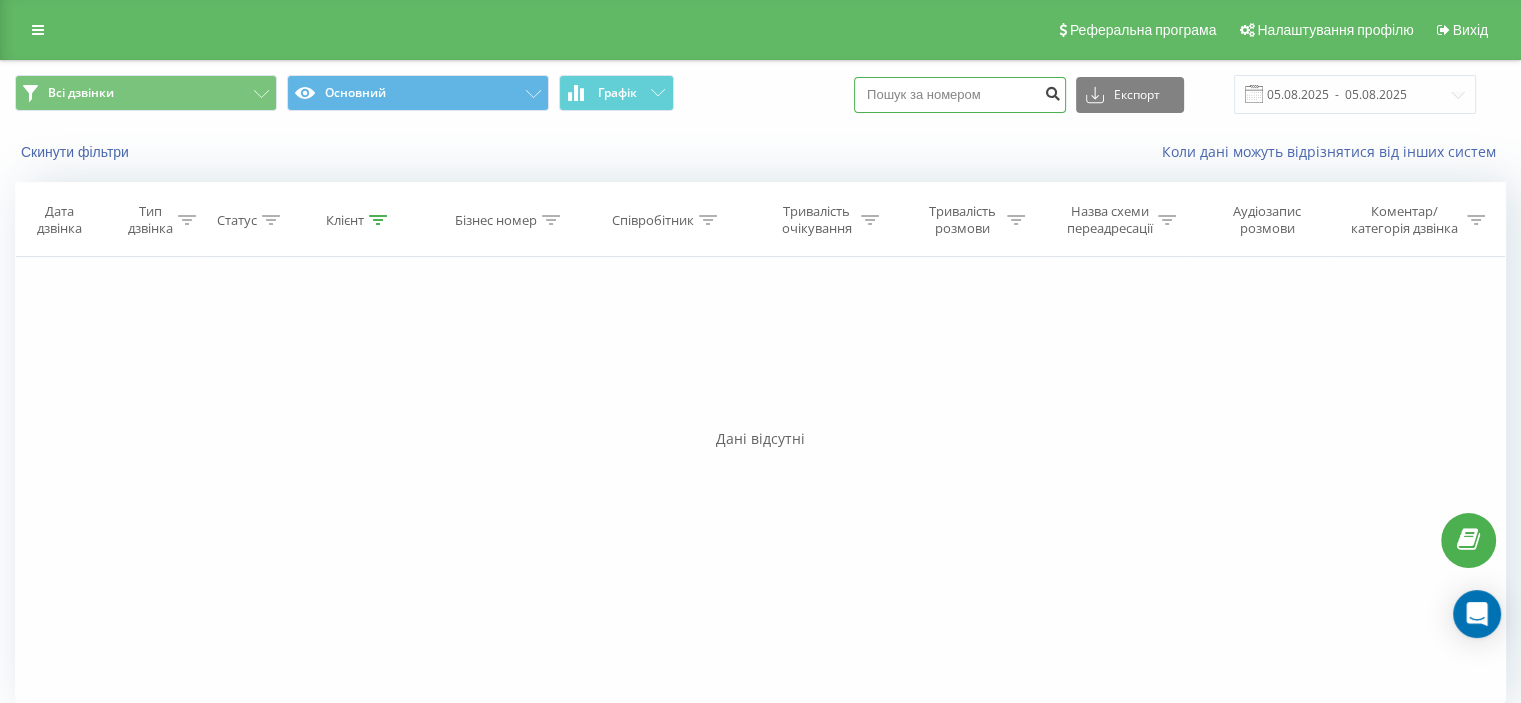 type 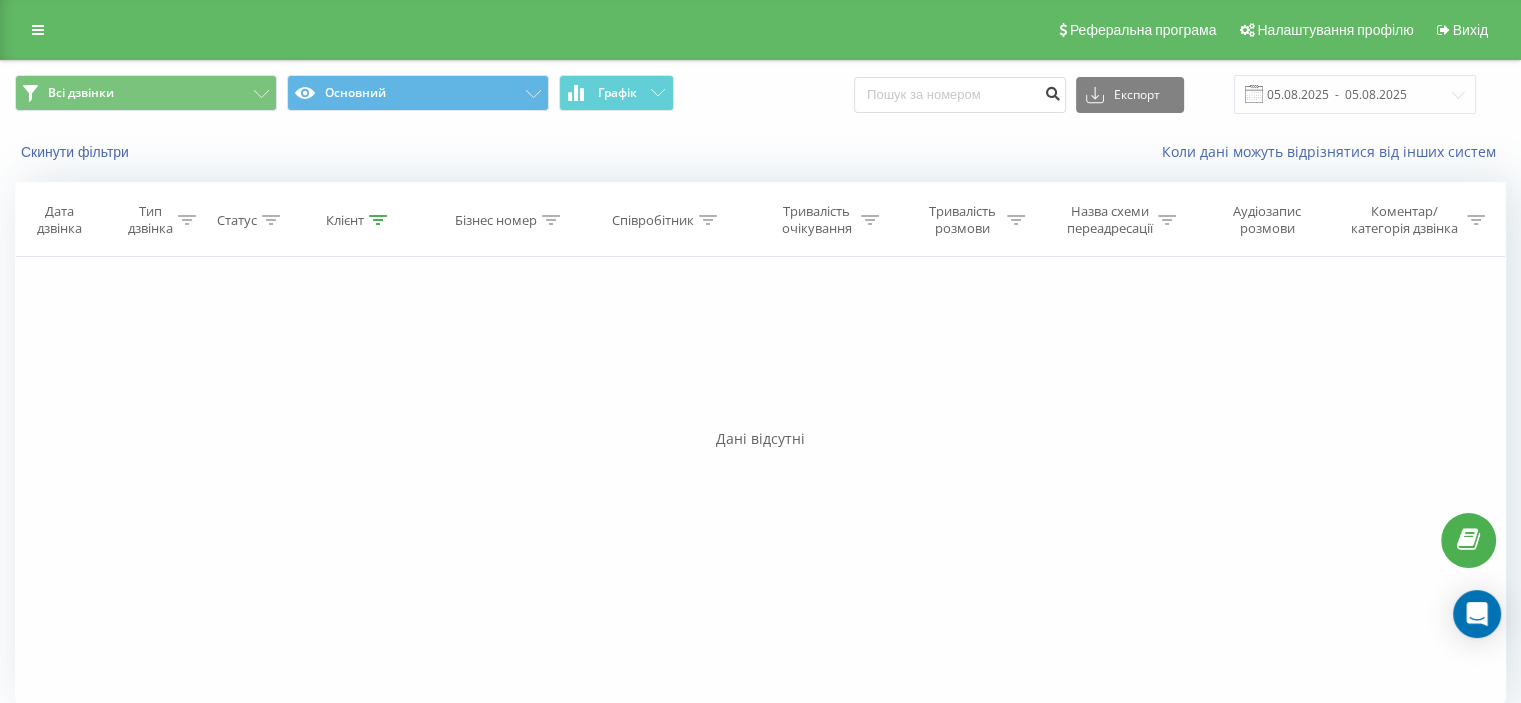 click at bounding box center (1052, 91) 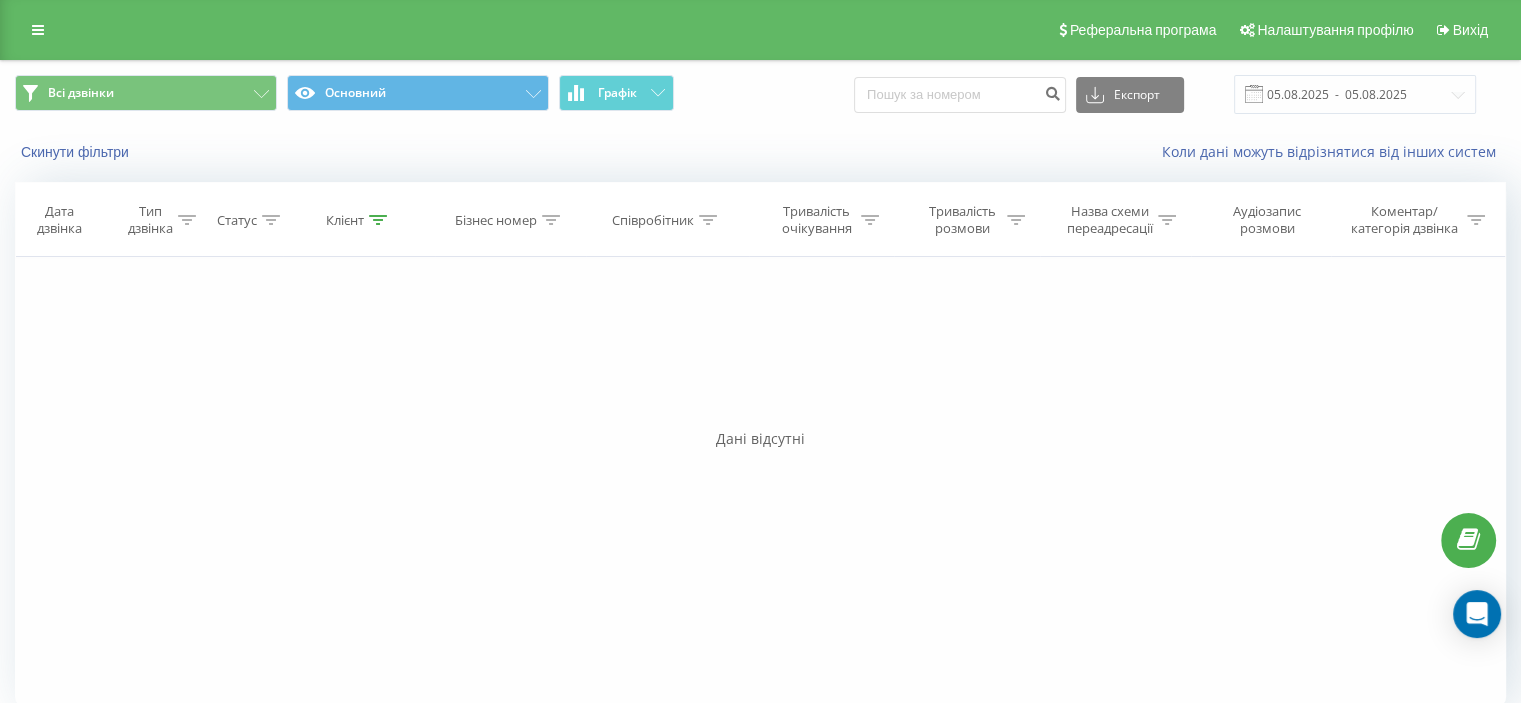 click on "Всі дзвінки Основний Графік Експорт .csv .xls .xlsx 05.08.2025  -  05.08.2025" at bounding box center (760, 94) 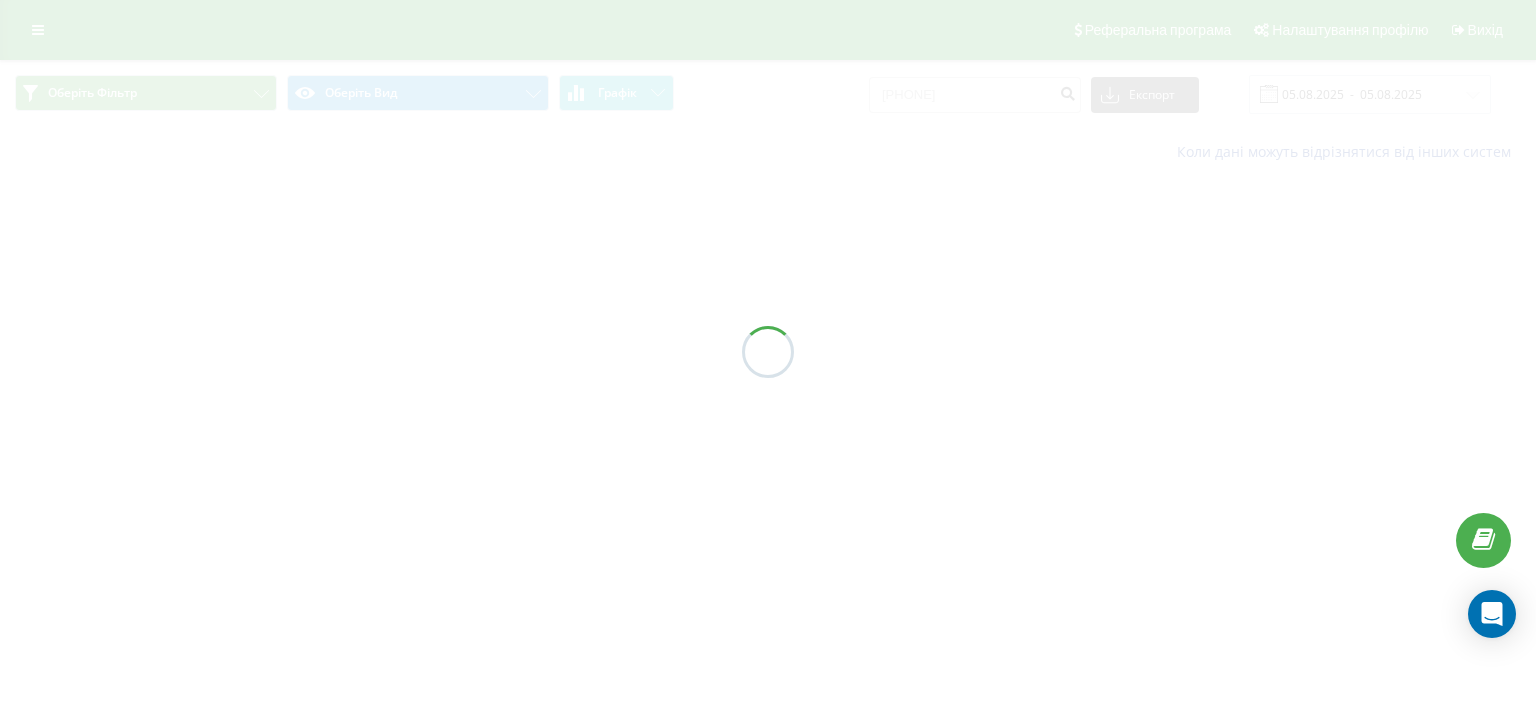 scroll, scrollTop: 0, scrollLeft: 0, axis: both 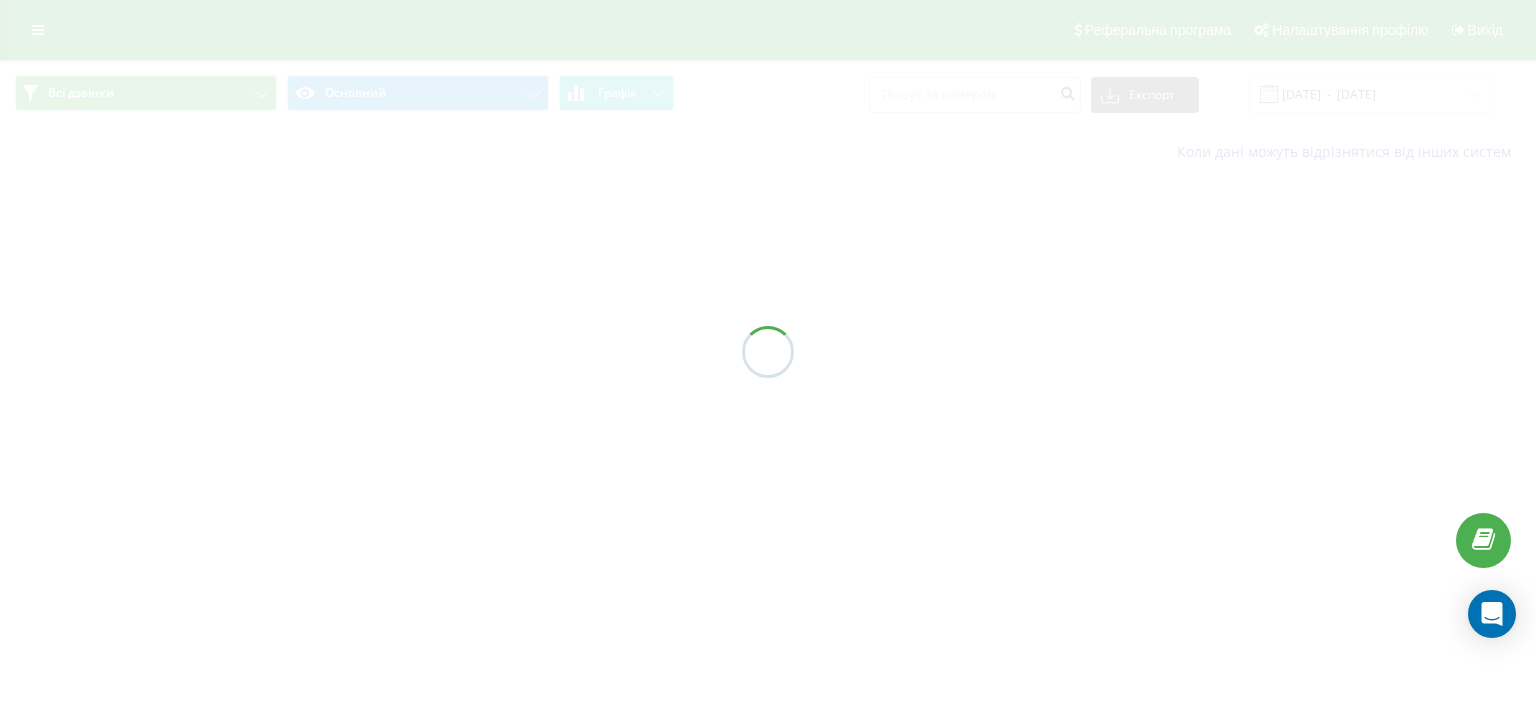 click at bounding box center (768, 351) 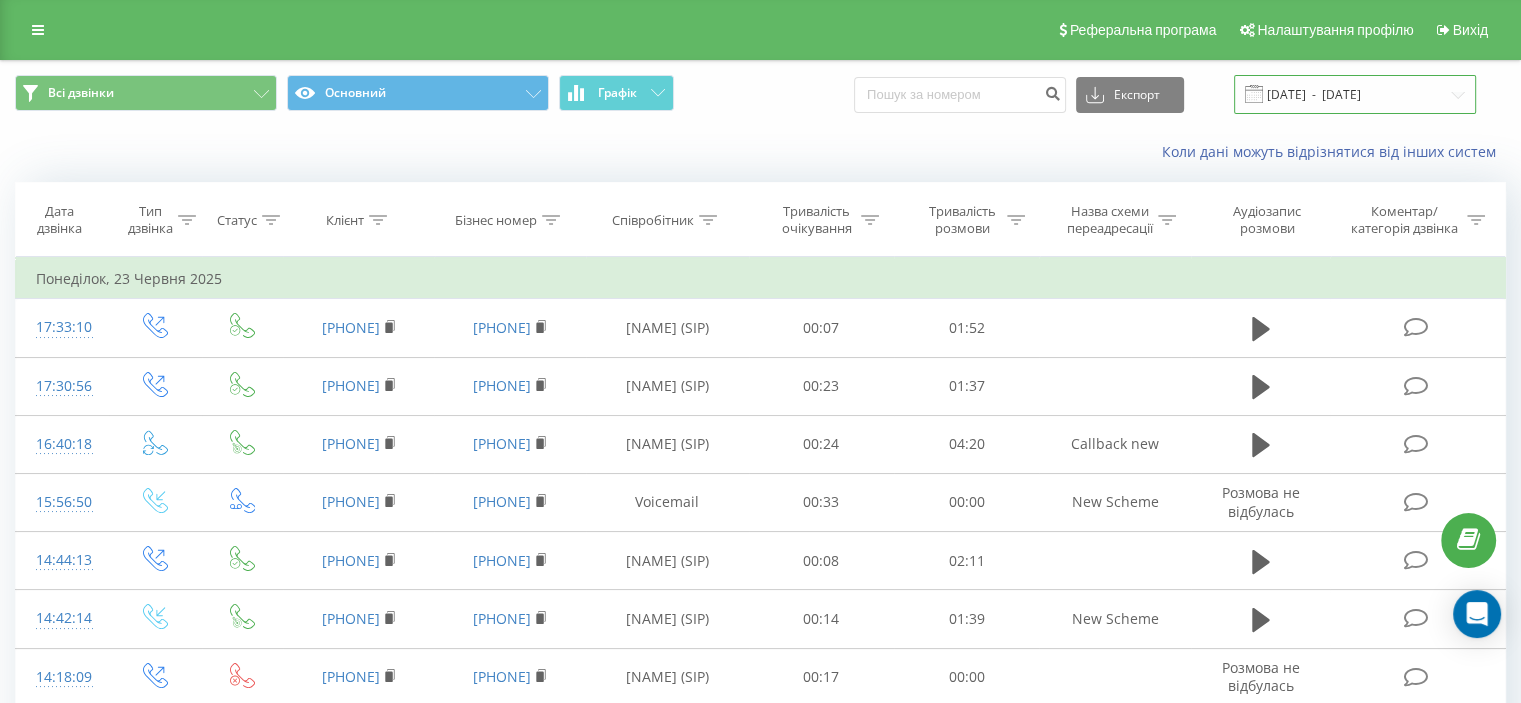 click on "[DATE]  -  [DATE]" at bounding box center (1355, 94) 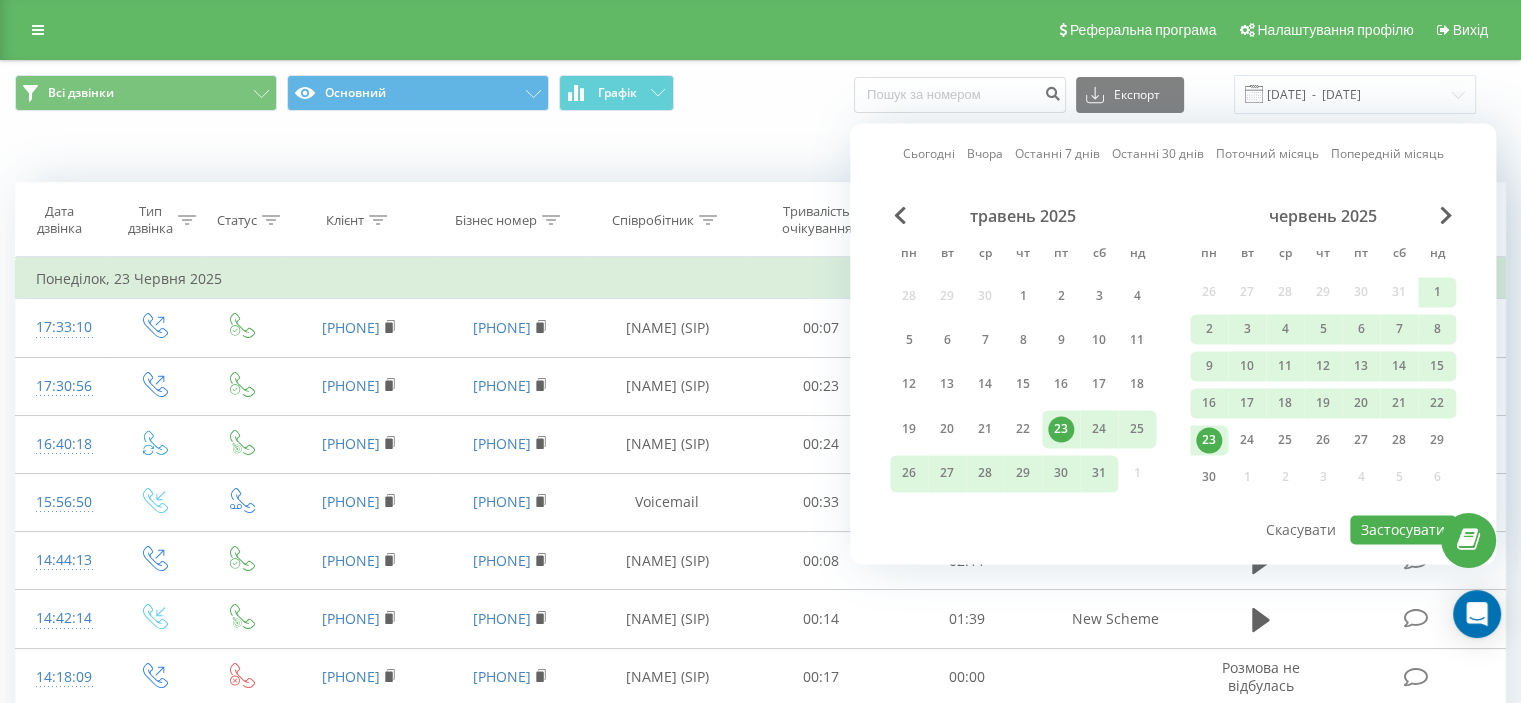 click on "Сьогодні Вчора Останні 7 днів Останні 30 днів Поточний місяць Попередній місяць травень 2025 пн вт ср чт пт сб нд 28 29 30 1 2 3 4 5 6 7 8 9 10 11 12 13 14 15 16 17 18 19 20 21 22 23 24 25 26 27 28 29 30 31 1 червень 2025 пн вт ср чт пт сб нд 26 27 28 29 30 31 1 2 3 4 5 6 7 8 9 10 11 12 13 14 15 16 17 18 19 20 21 22 23 24 25 26 27 28 29 30 1 2 3 4 5 6 Застосувати Скасувати" at bounding box center [1173, 343] 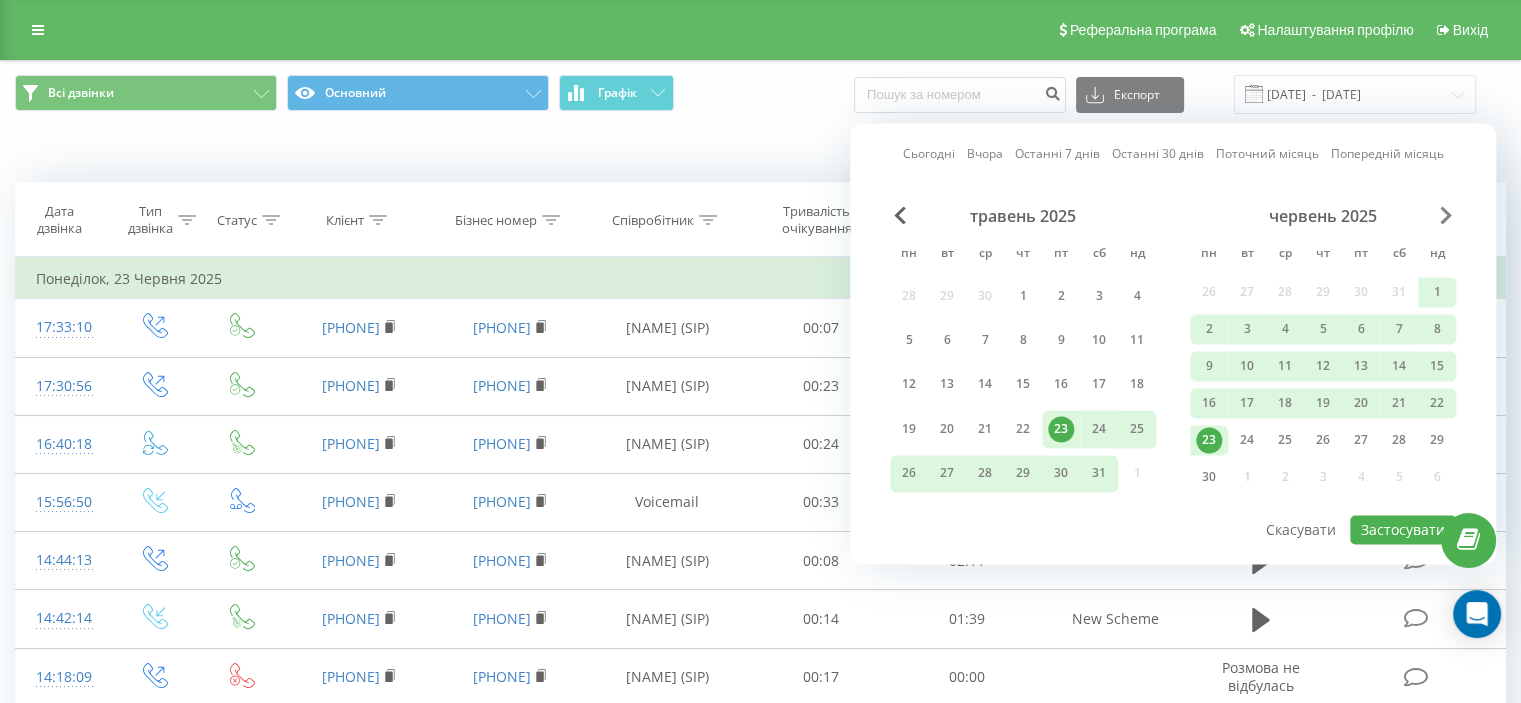 click at bounding box center [1446, 215] 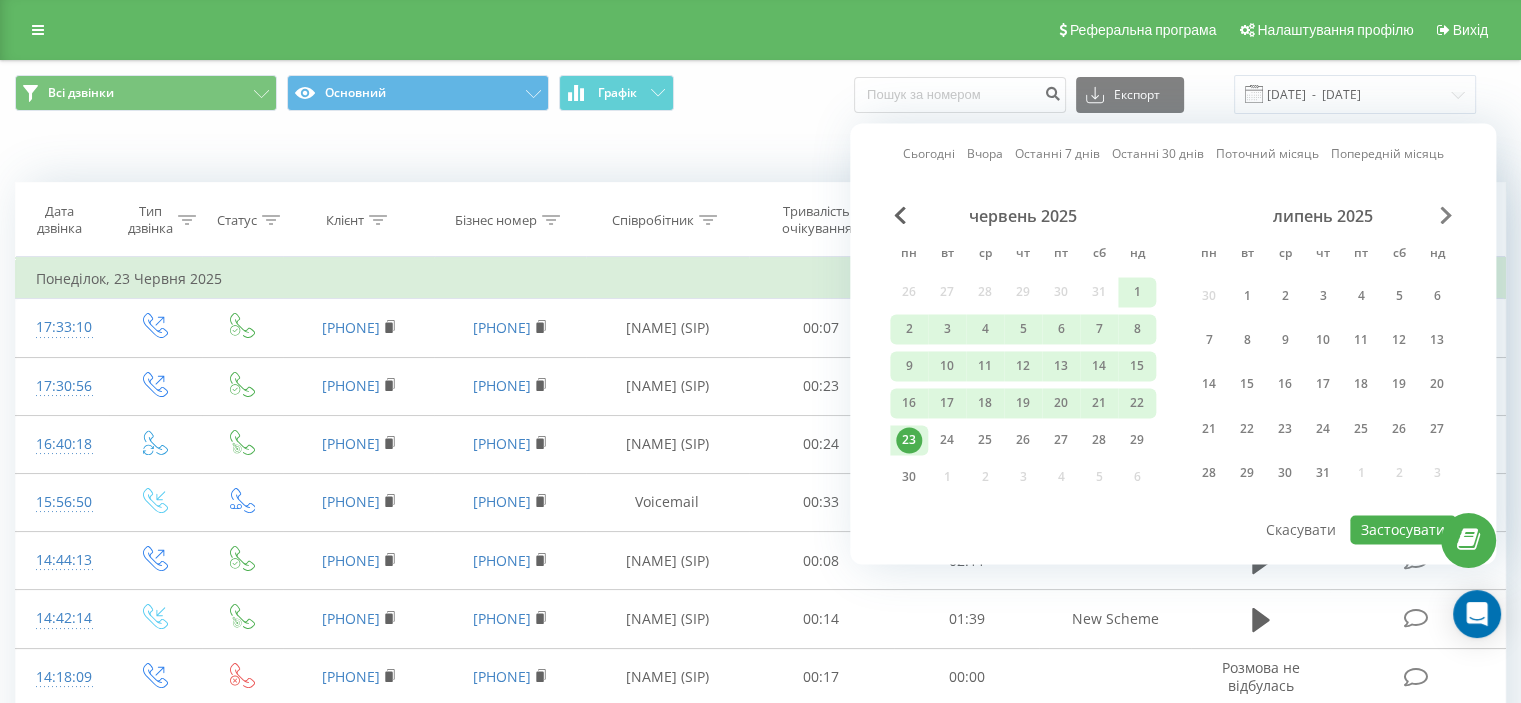 click at bounding box center (1446, 215) 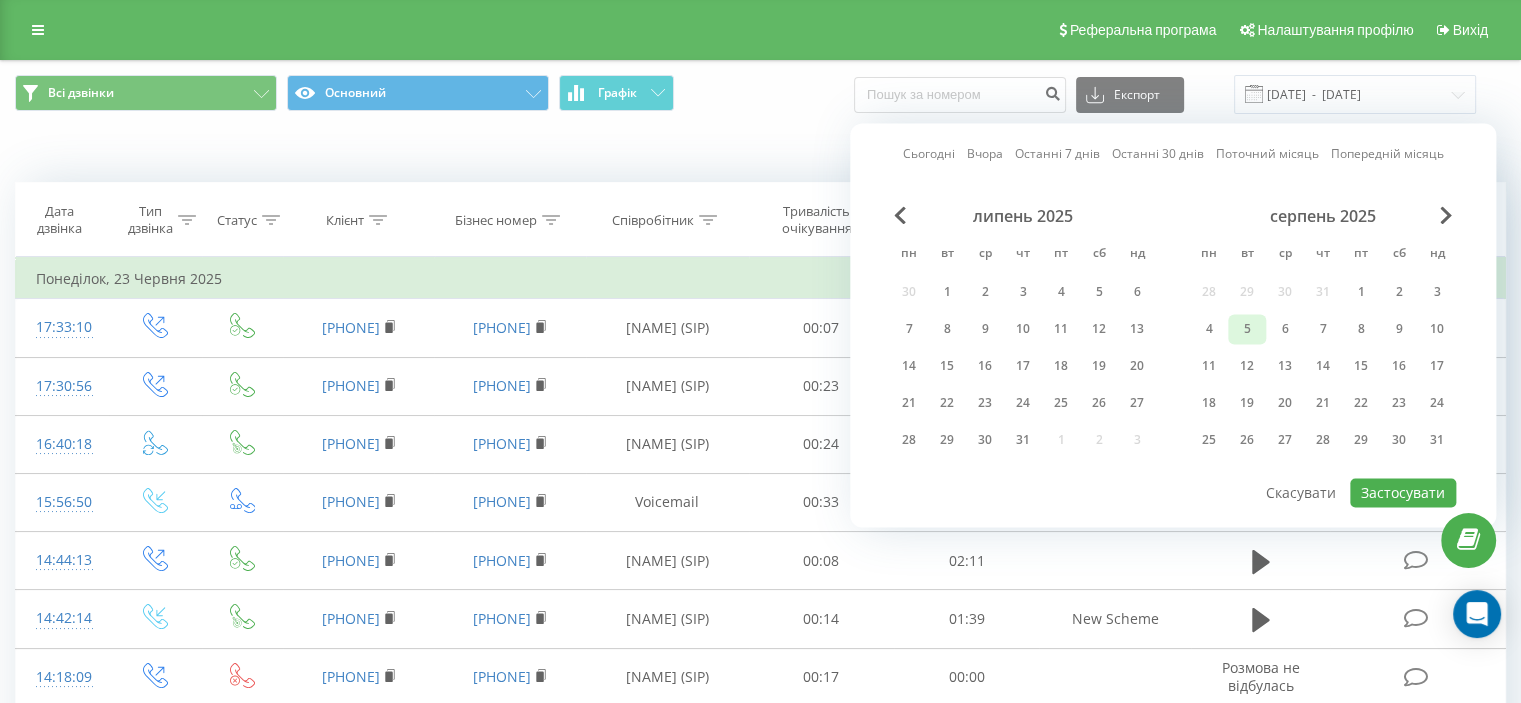 click on "5" at bounding box center (1247, 329) 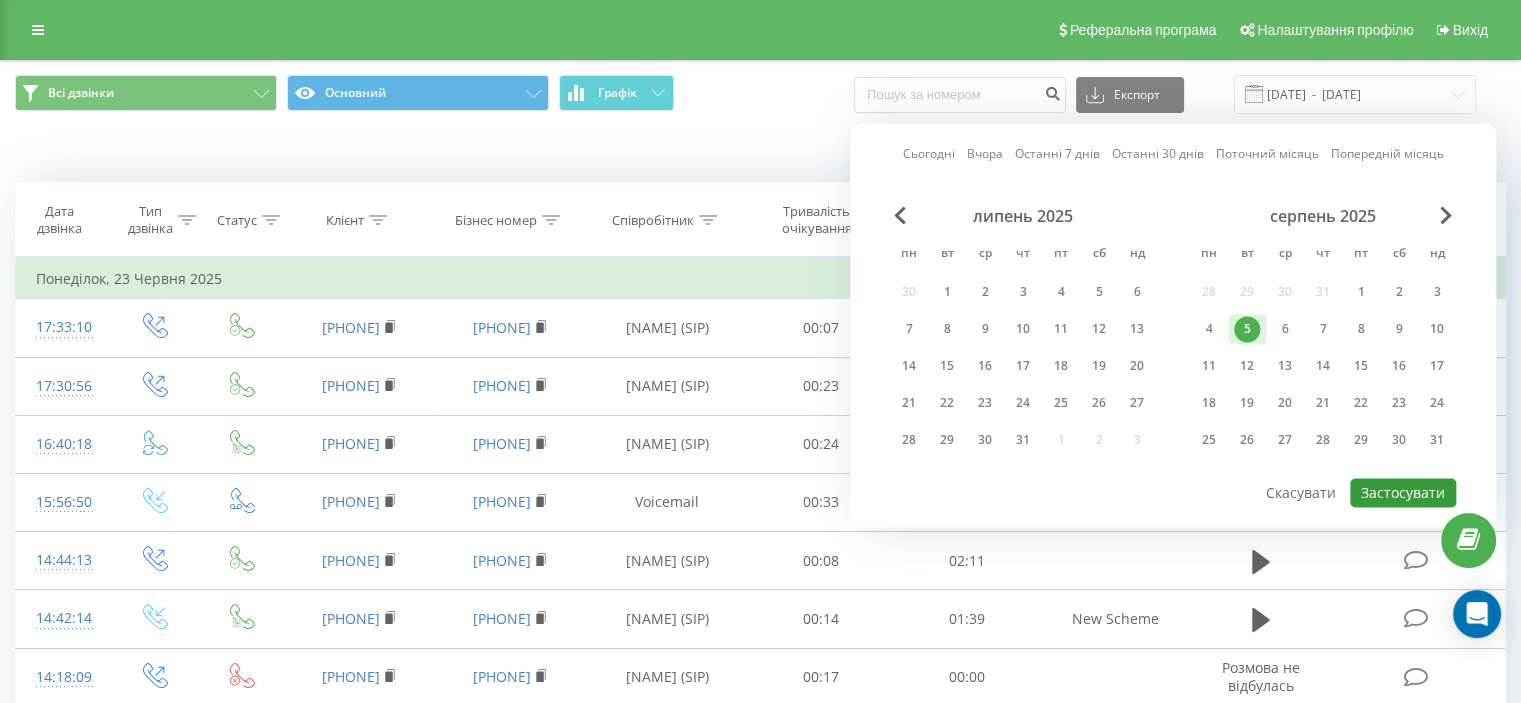 click on "Застосувати" at bounding box center (1403, 492) 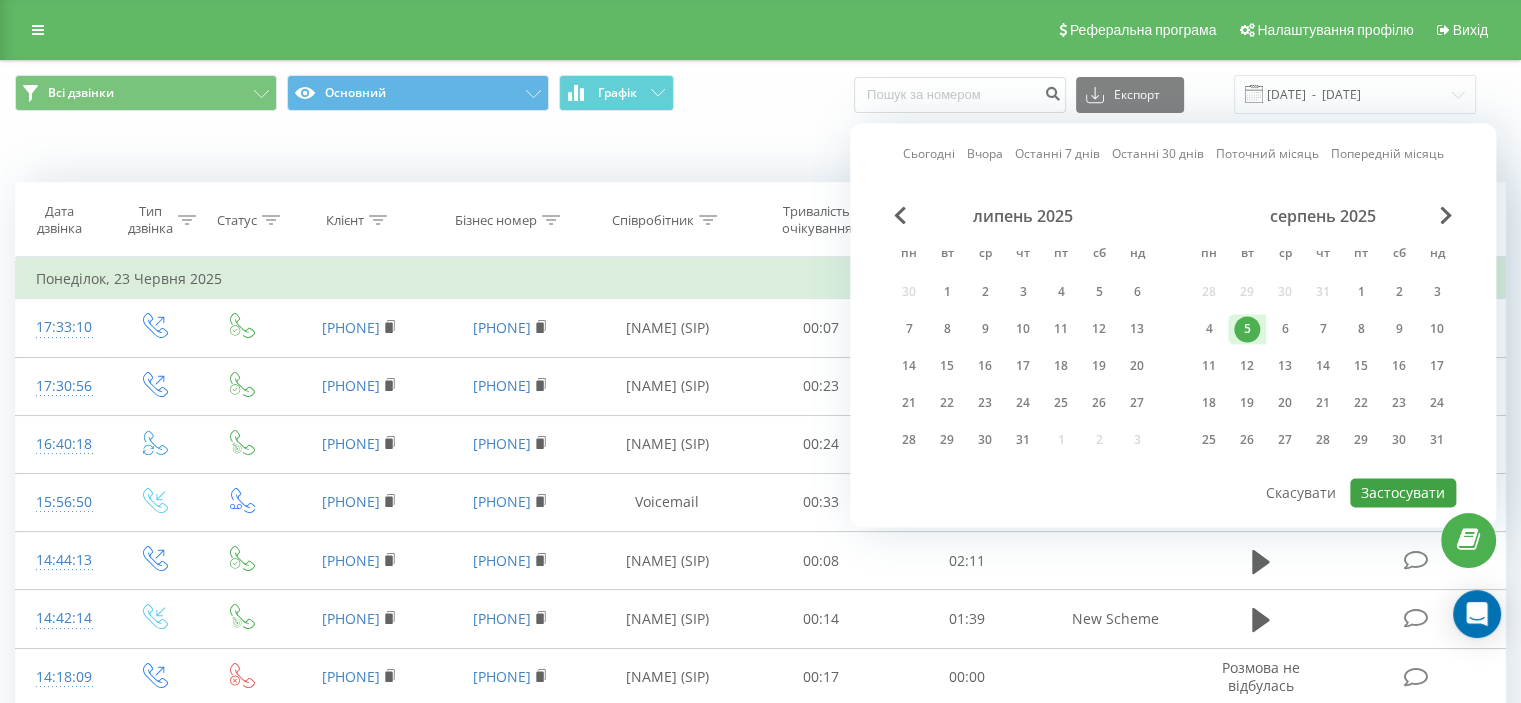 type on "05.08.2025  -  05.08.2025" 